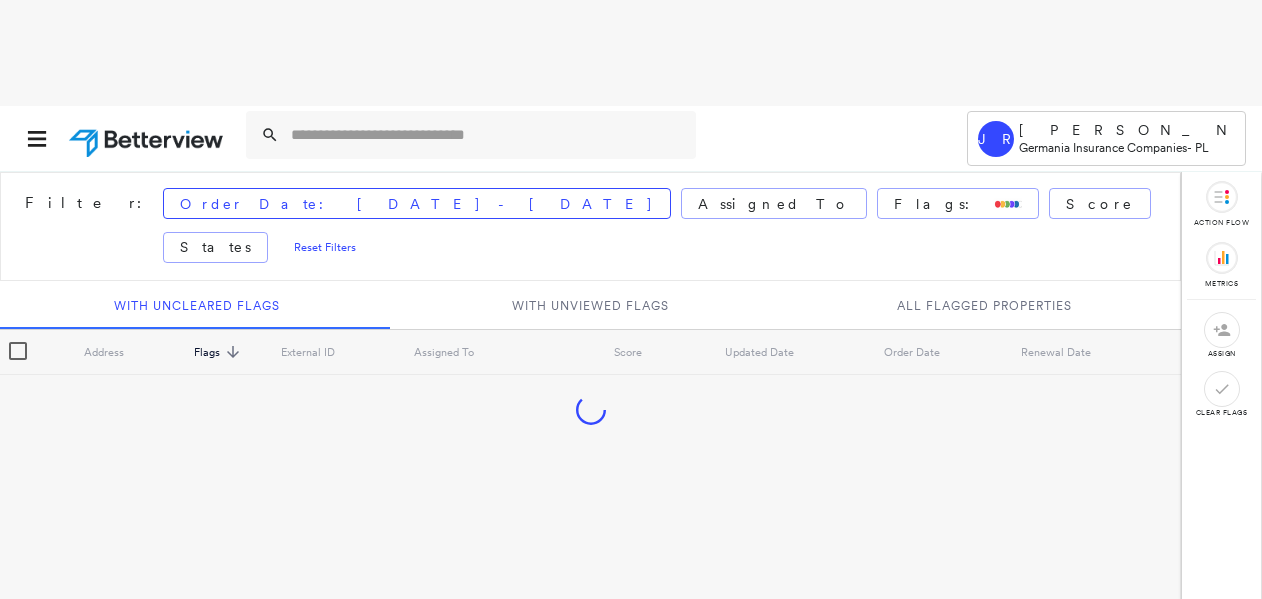 scroll, scrollTop: 0, scrollLeft: 0, axis: both 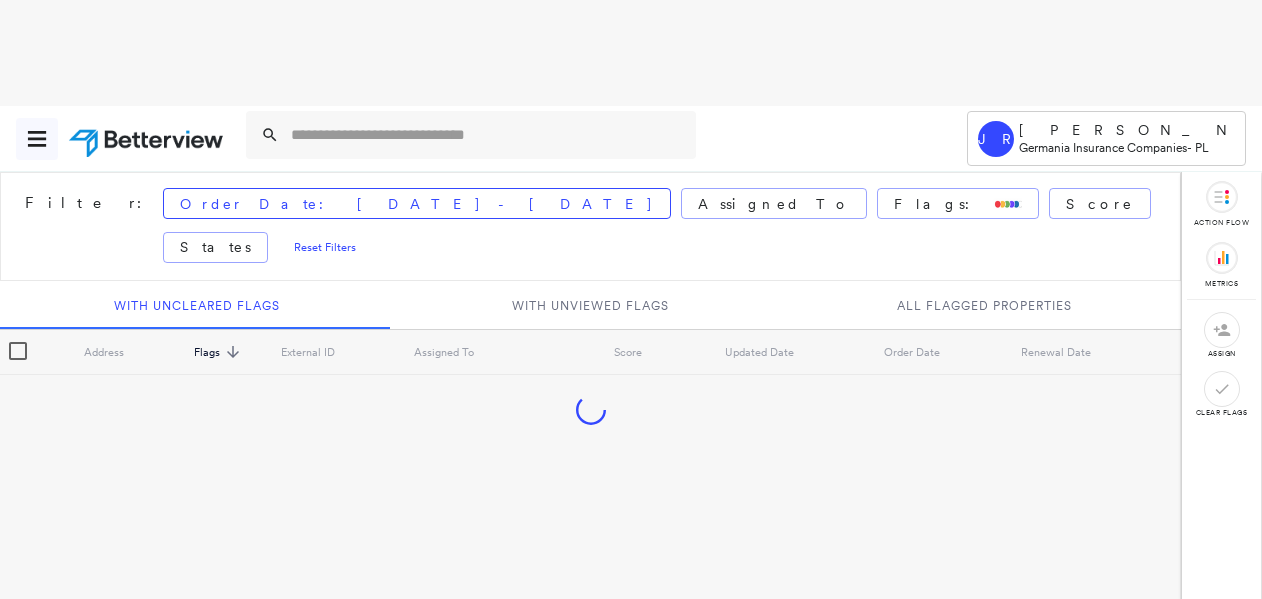 click 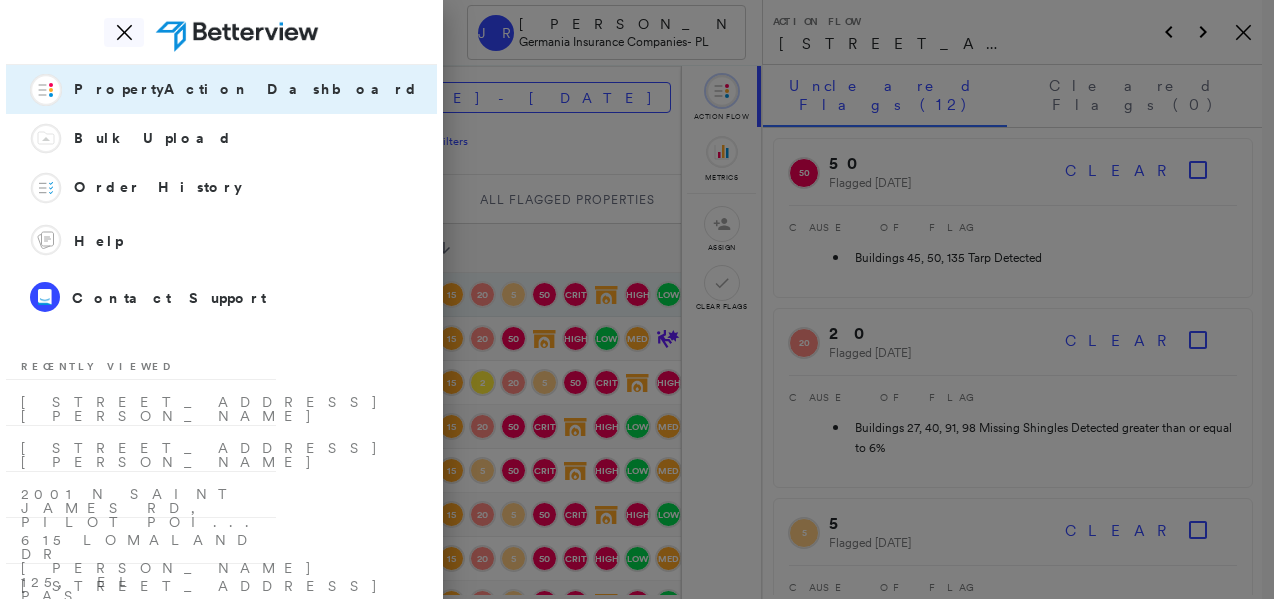 click on "Icon_Closemodal" 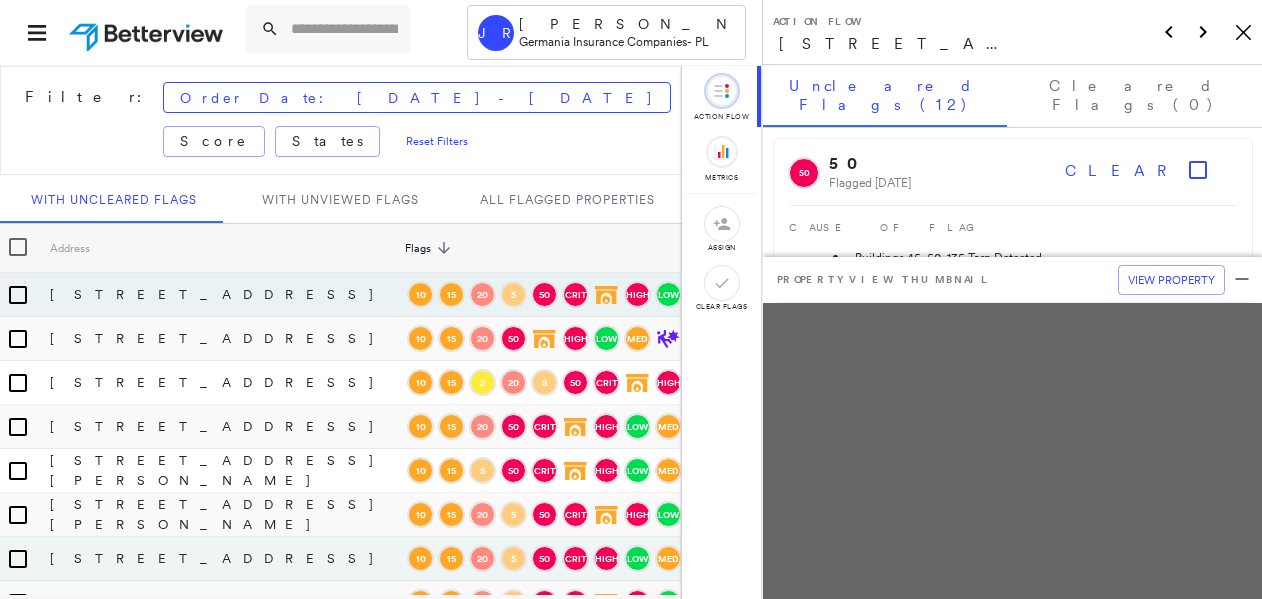 scroll, scrollTop: 480, scrollLeft: 0, axis: vertical 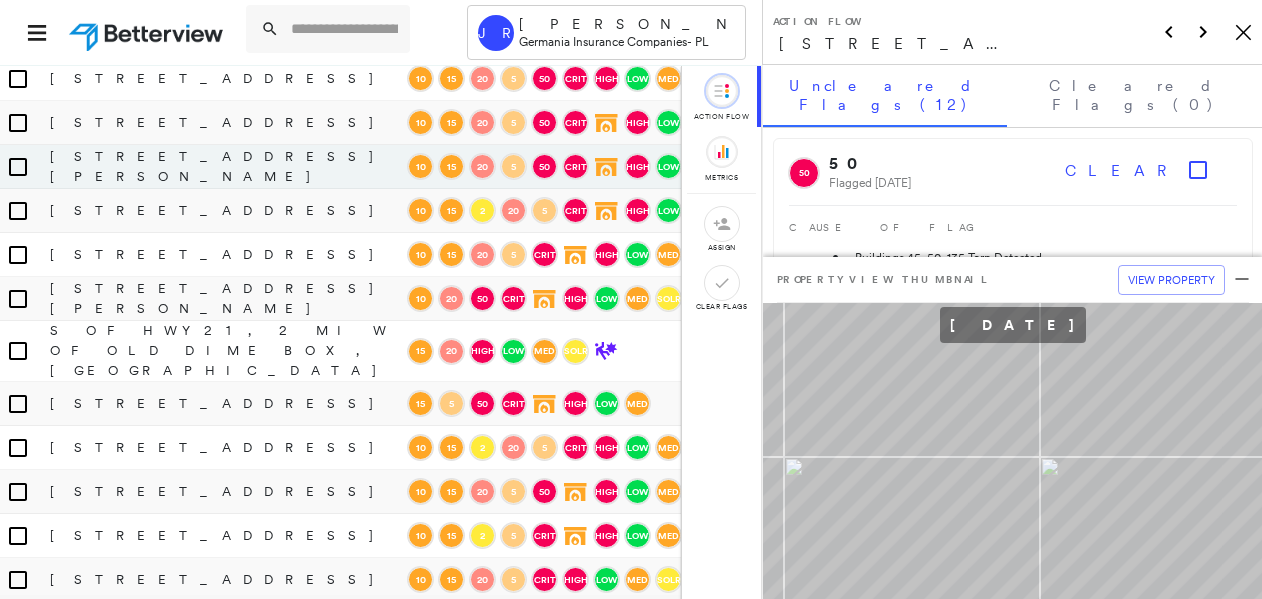 click on "7-600-11153630" at bounding box center [932, 167] 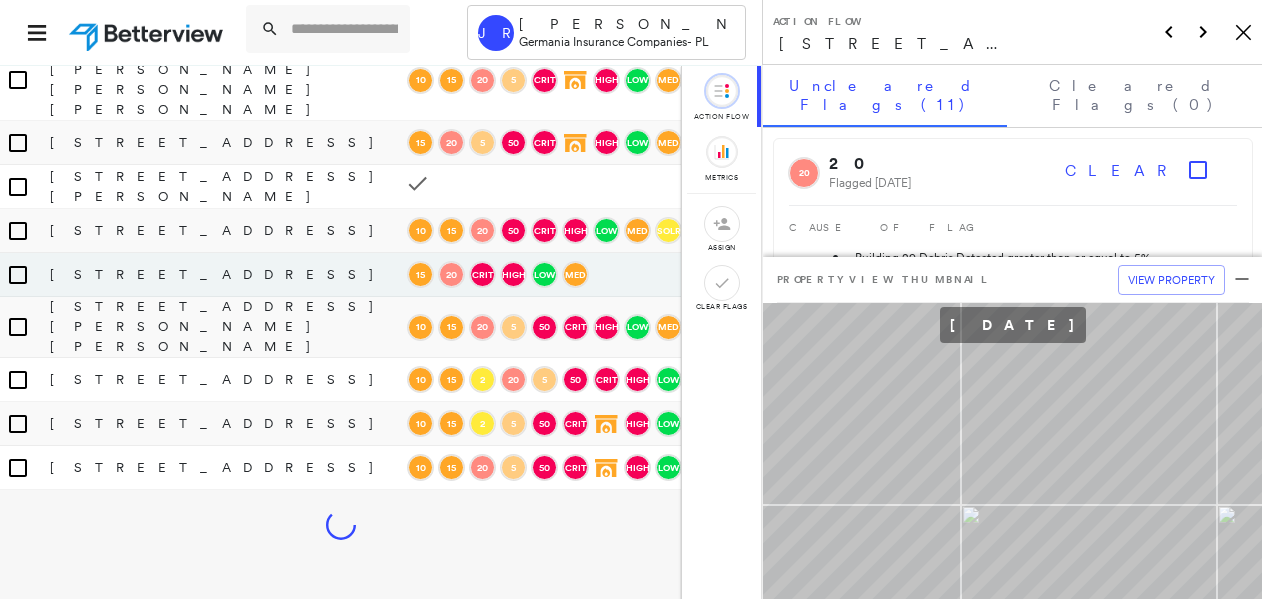 scroll, scrollTop: 1760, scrollLeft: 0, axis: vertical 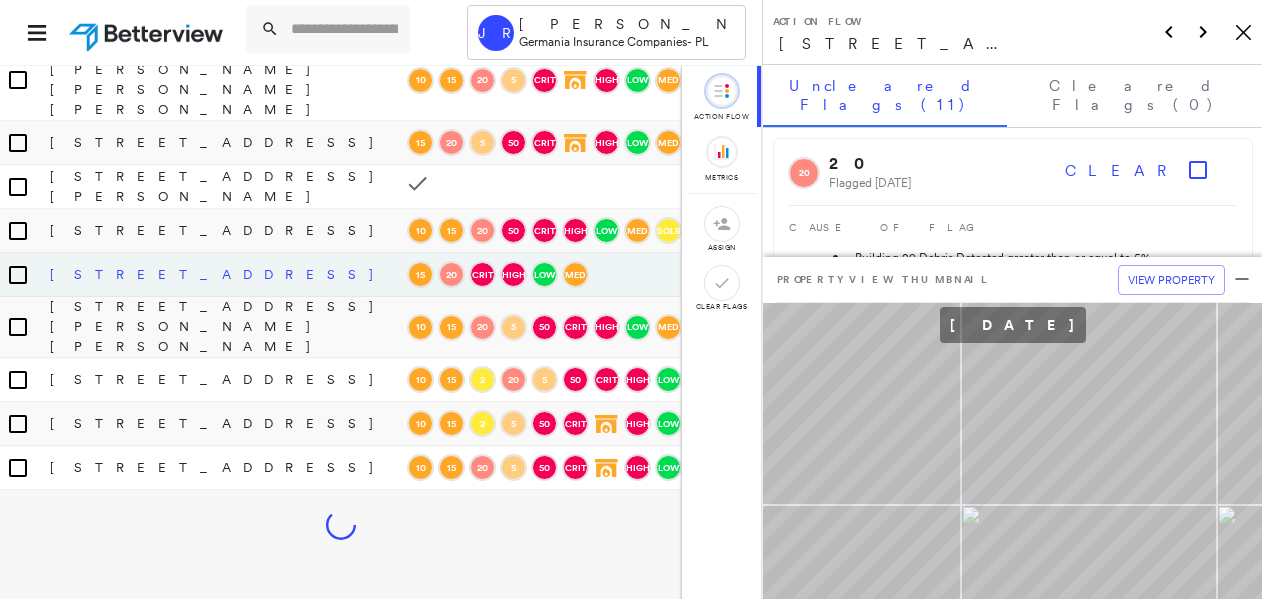 click on "161 S PIONEER DR LOT 3, ABILENE, TX 79605" at bounding box center [226, 274] 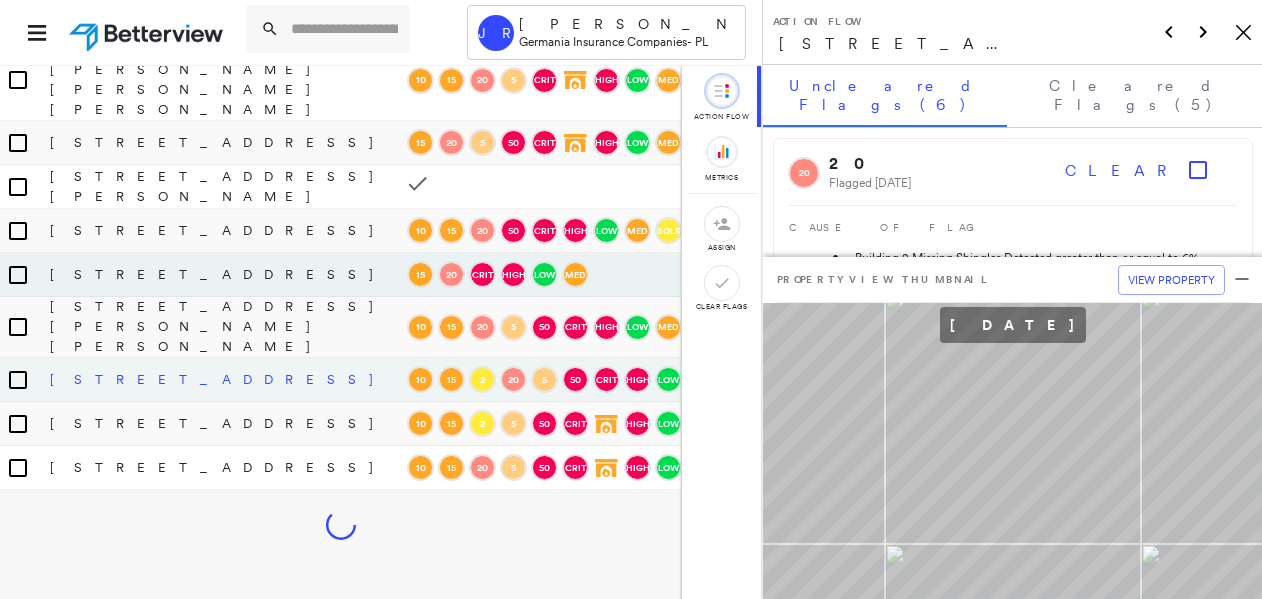 scroll, scrollTop: 1920, scrollLeft: 0, axis: vertical 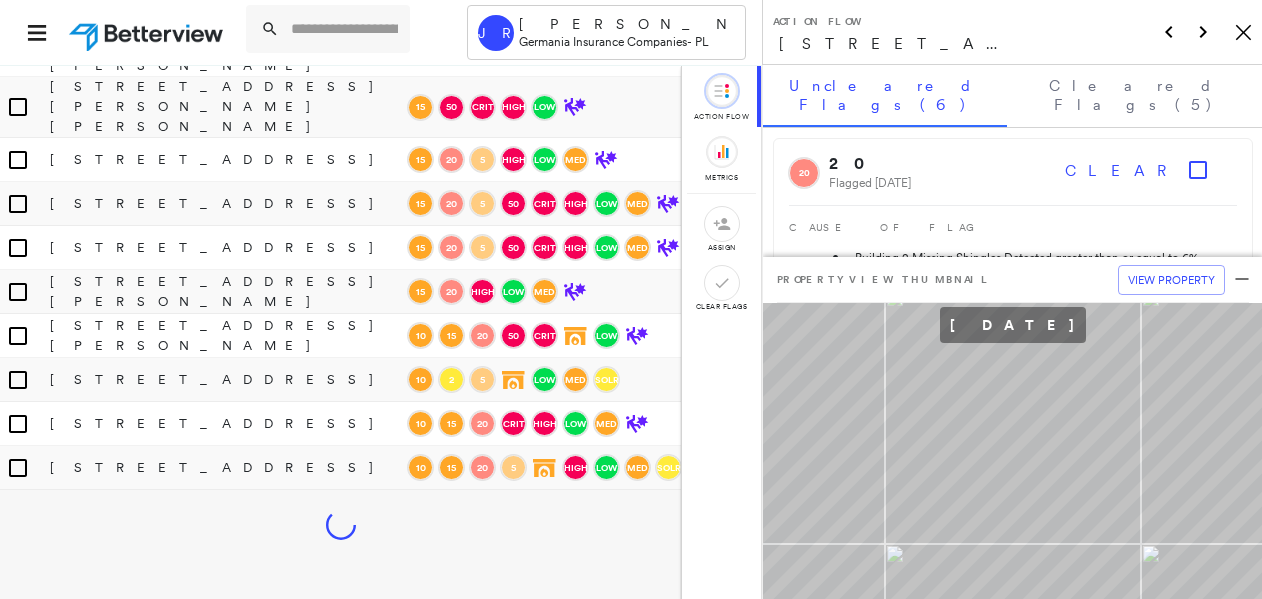 click on "9 BELMONT DR, WILMER, TX 75172" at bounding box center [226, -376] 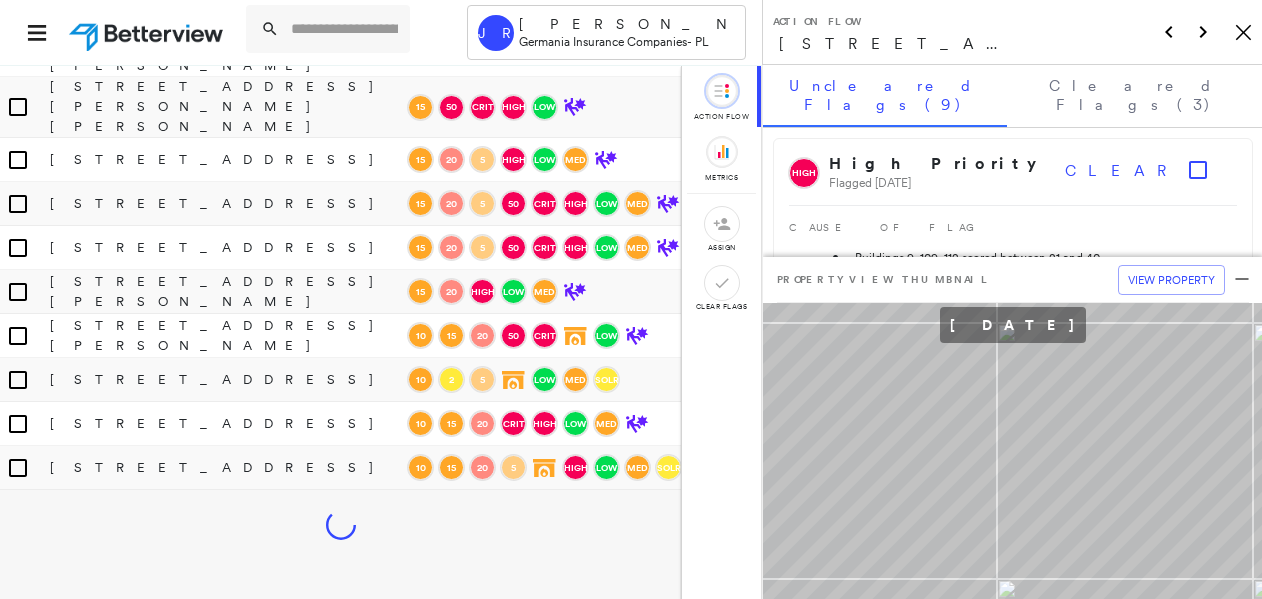 click on "Action Flow 9 BELMONT DR, WILMER, TX 75172 Icon_Closemodal" at bounding box center [1012, 32] 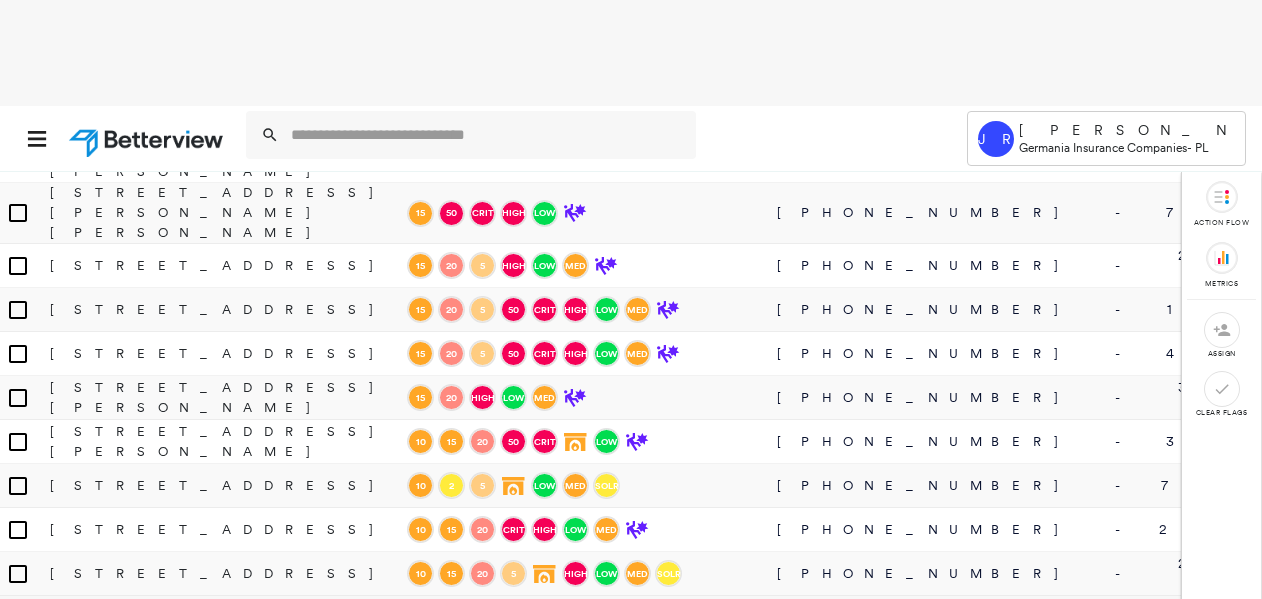 scroll, scrollTop: 1680, scrollLeft: 0, axis: vertical 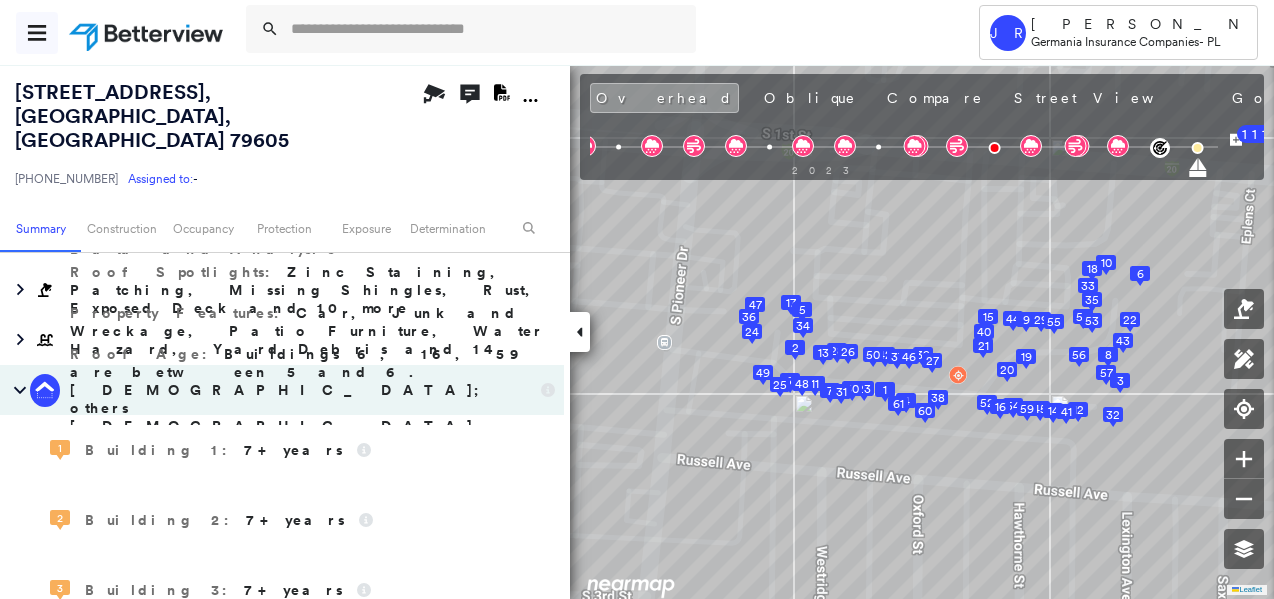 click 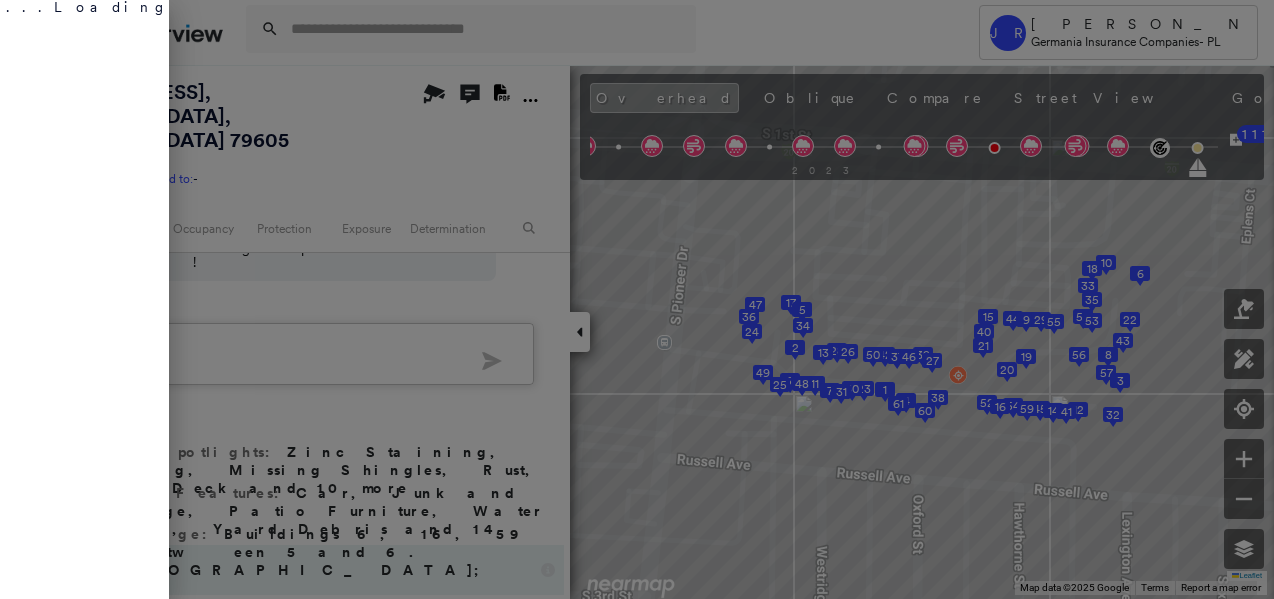 scroll, scrollTop: 536, scrollLeft: 0, axis: vertical 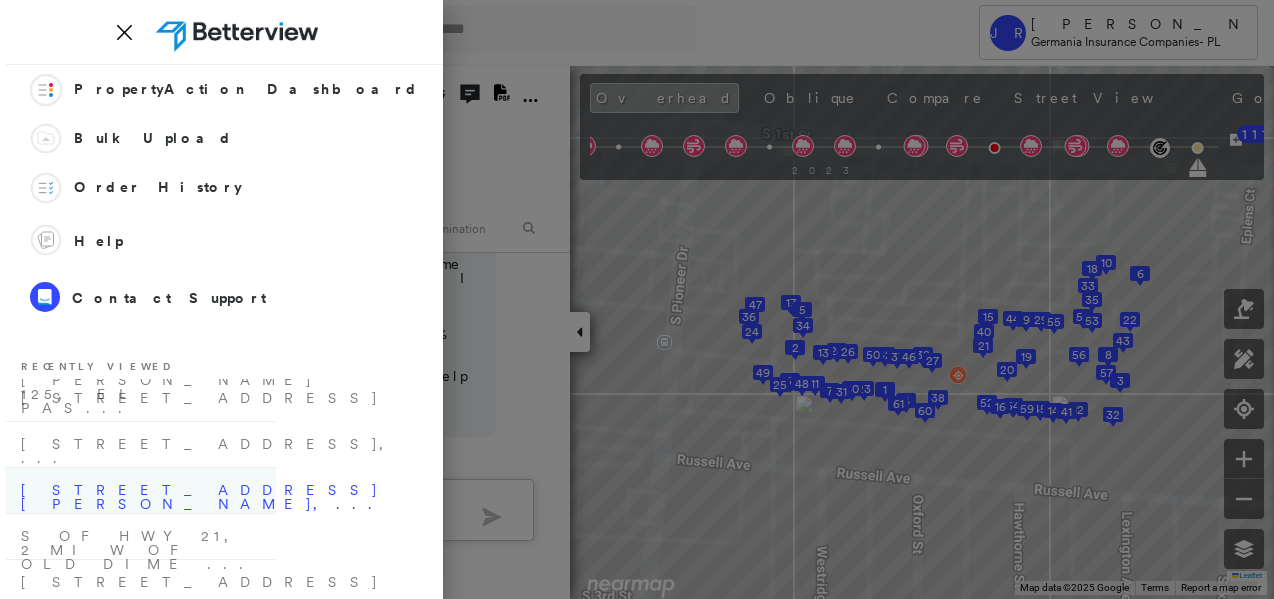 click on "[STREET_ADDRESS][PERSON_NAME],..." at bounding box center (141, 490) 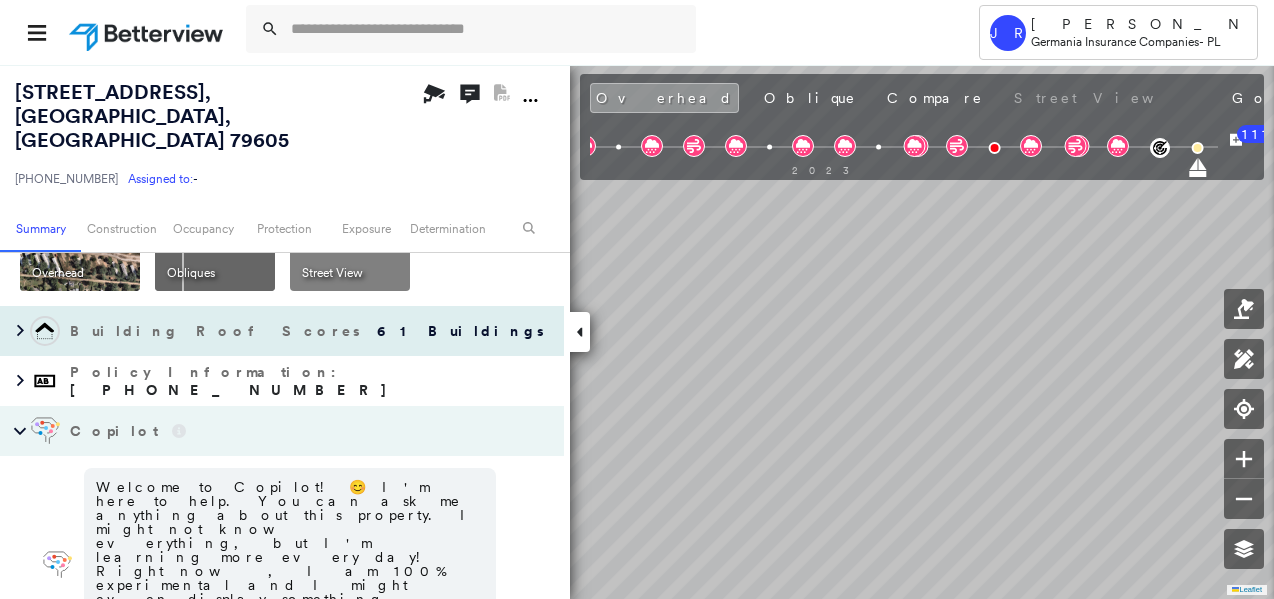 scroll, scrollTop: 56, scrollLeft: 0, axis: vertical 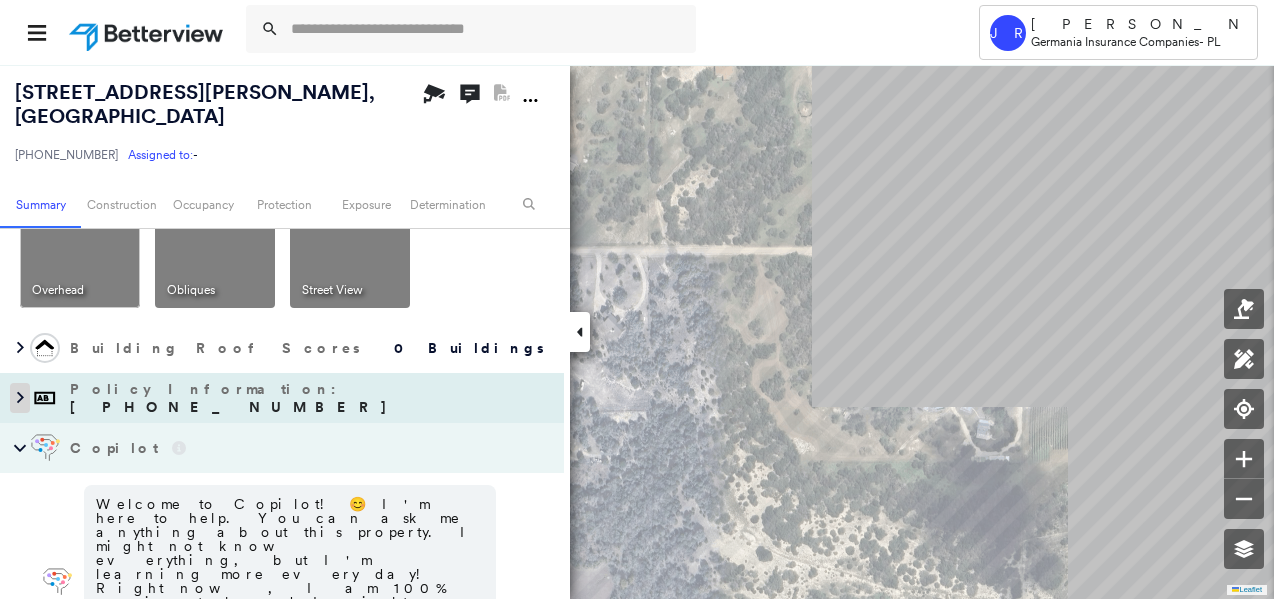 click at bounding box center (20, 398) 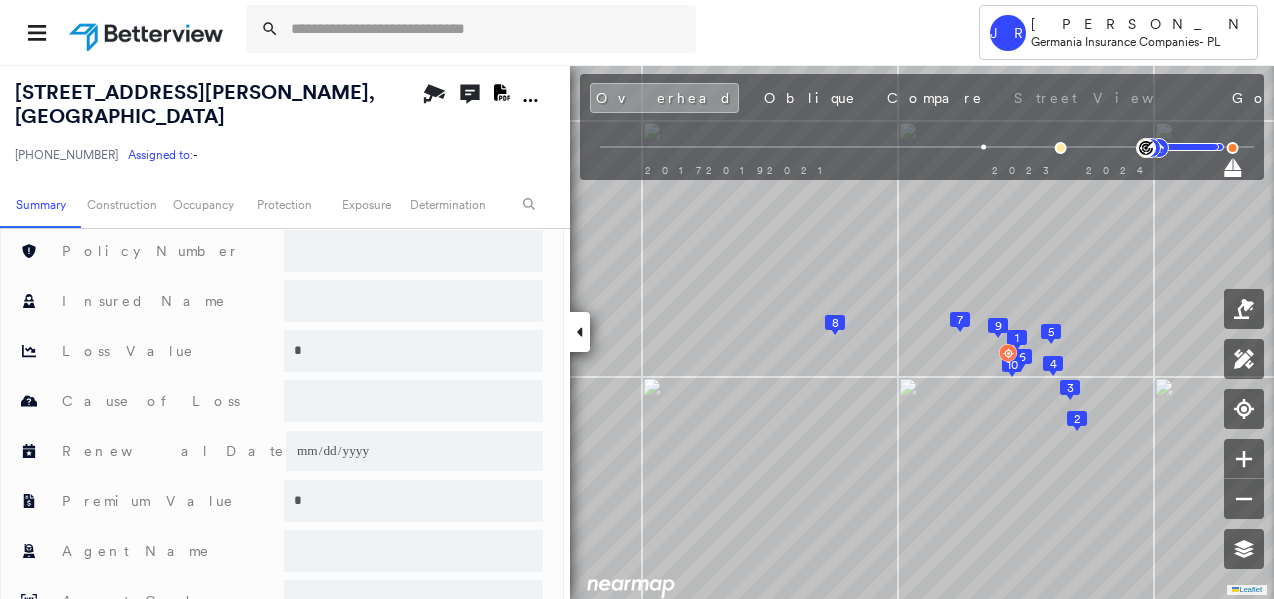 type on "**********" 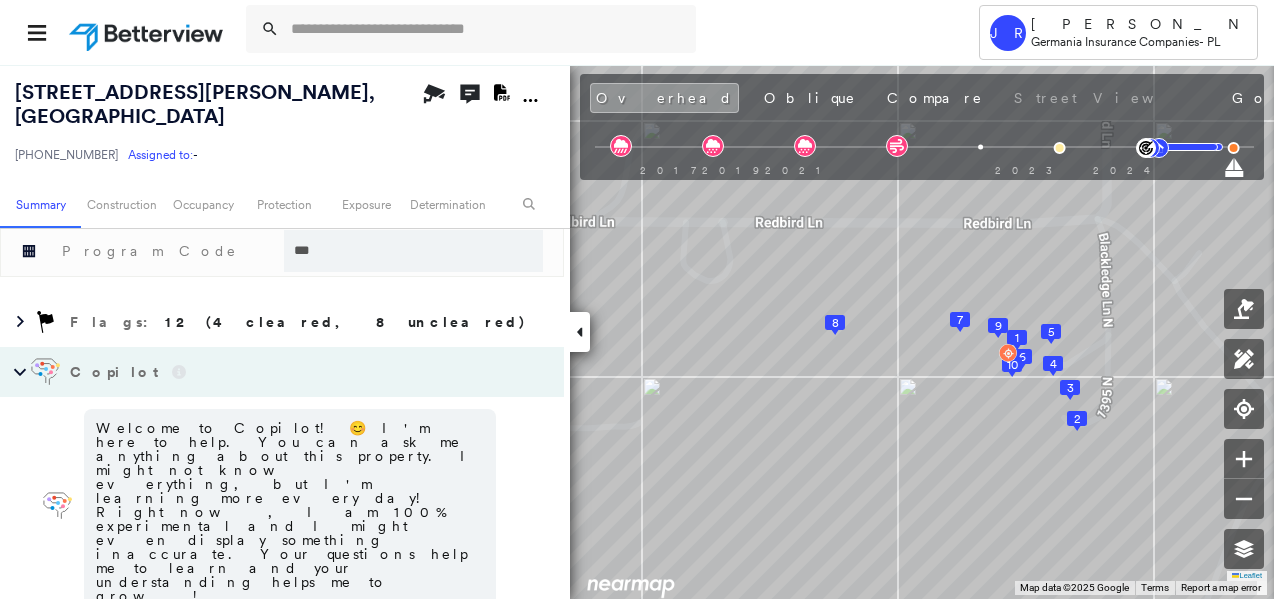scroll, scrollTop: 1199, scrollLeft: 0, axis: vertical 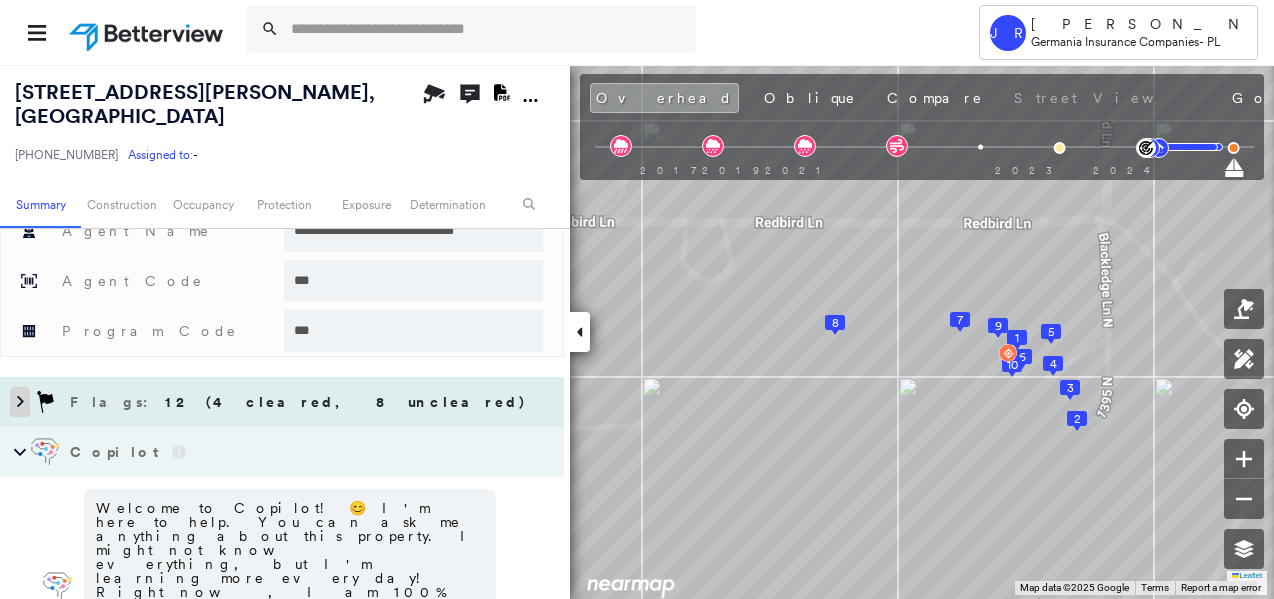 click at bounding box center (20, 402) 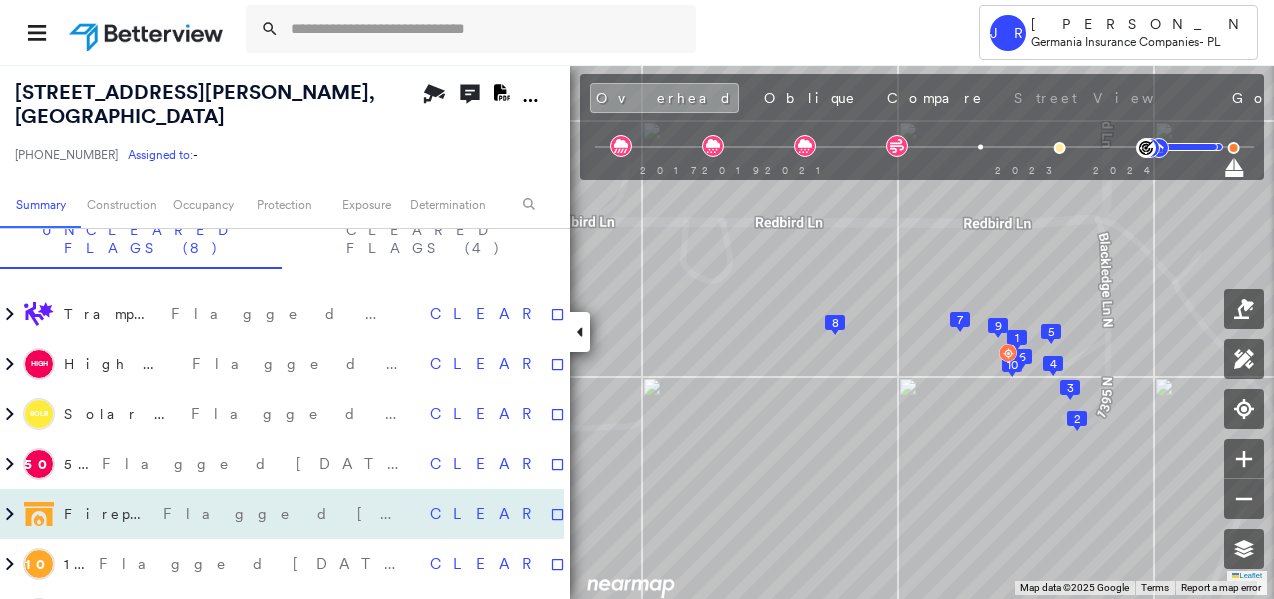 scroll, scrollTop: 1439, scrollLeft: 0, axis: vertical 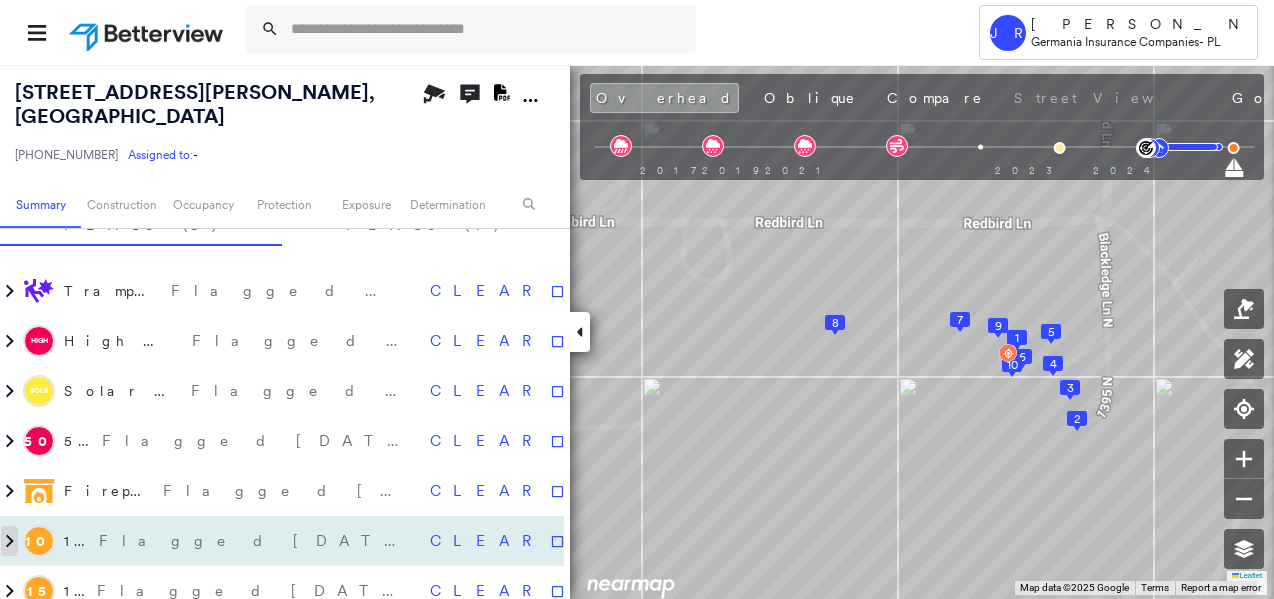 click 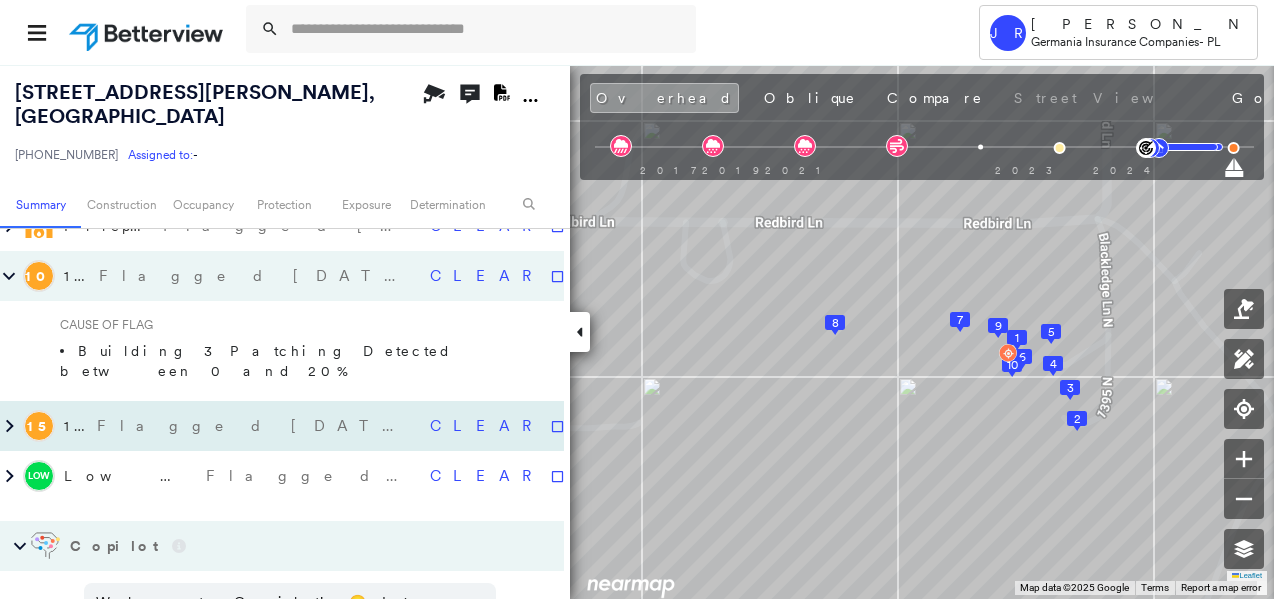 scroll, scrollTop: 1679, scrollLeft: 0, axis: vertical 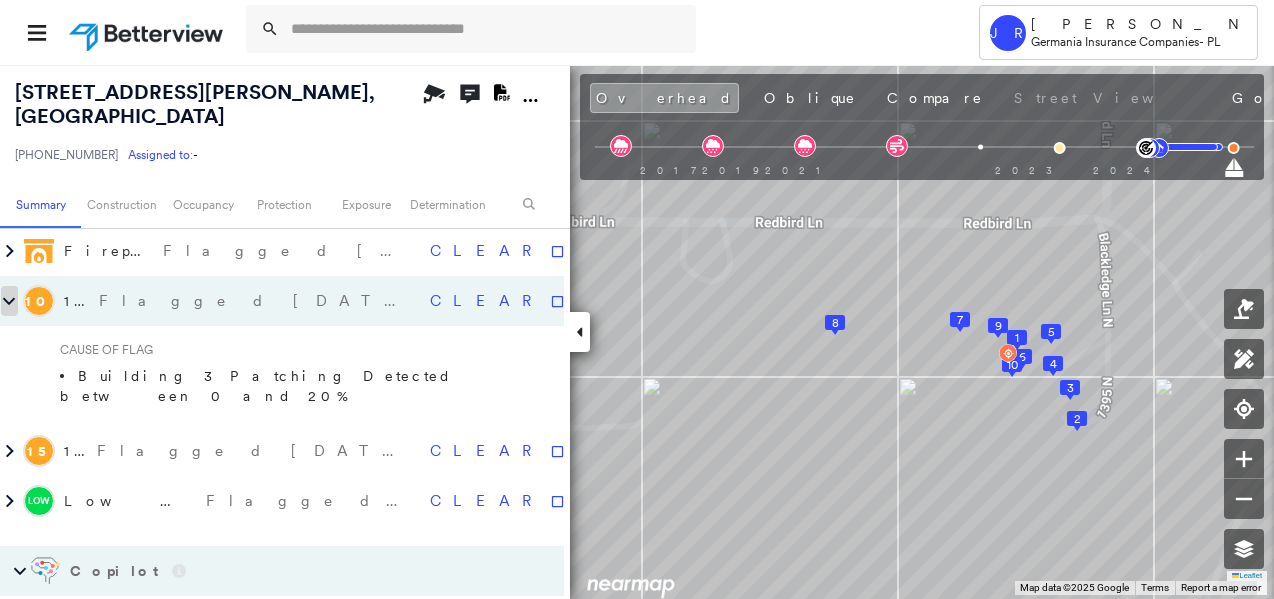 click 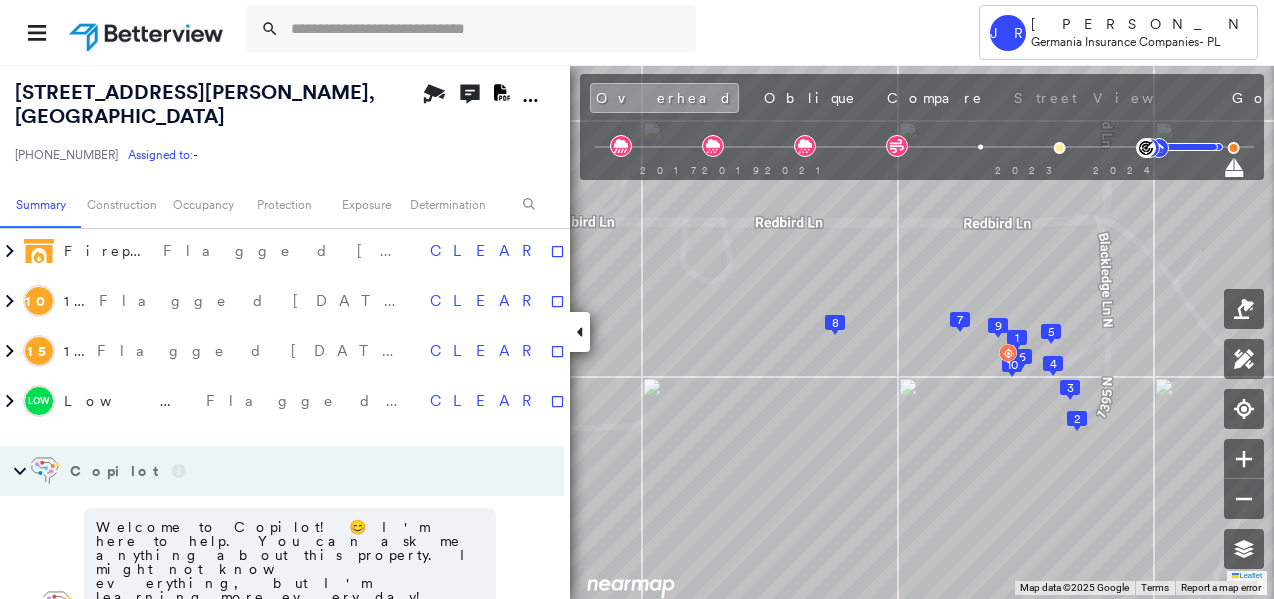 click on "[STREET_ADDRESS][PERSON_NAME] 7-600-6141324 Assigned to:  - Assigned to:  - [PHONE_NUMBER] Assigned to:  - Open Comments Download PDF Report" at bounding box center [285, 122] 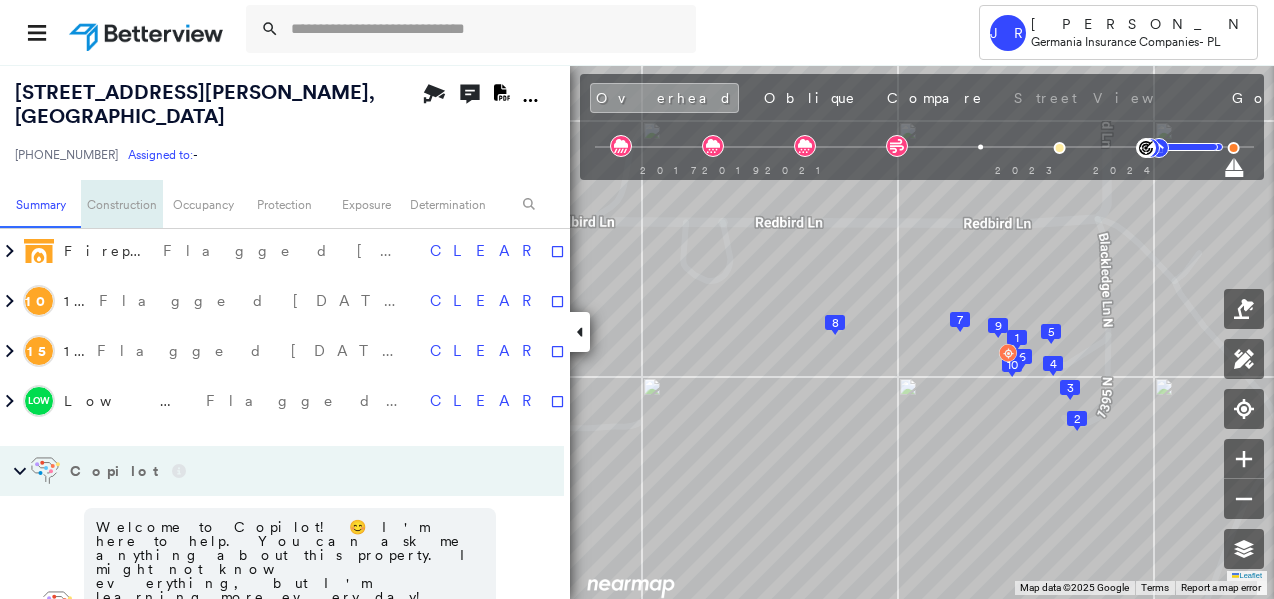 click on "Construction" at bounding box center (121, 204) 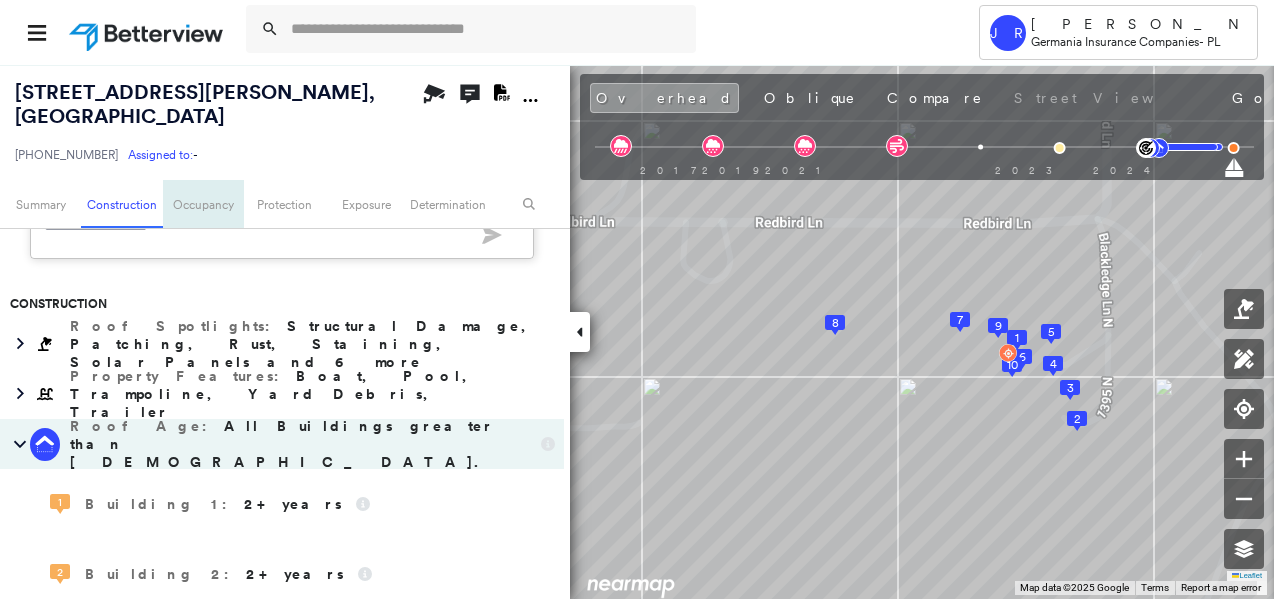 scroll, scrollTop: 2268, scrollLeft: 0, axis: vertical 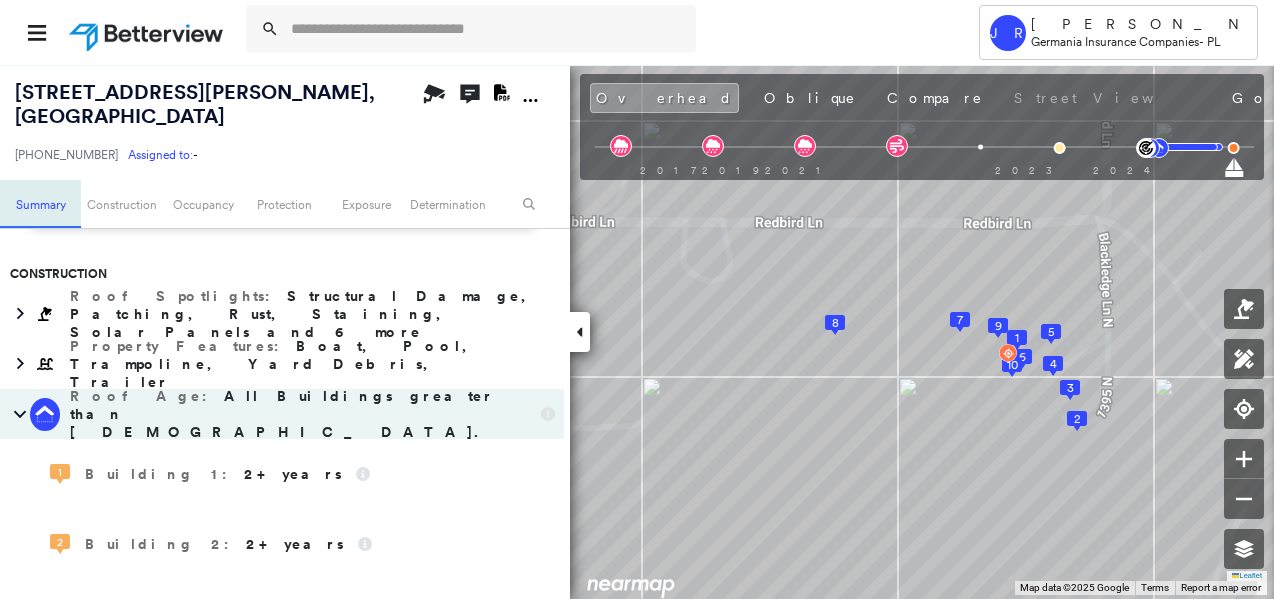 click on "Summary" at bounding box center [40, 204] 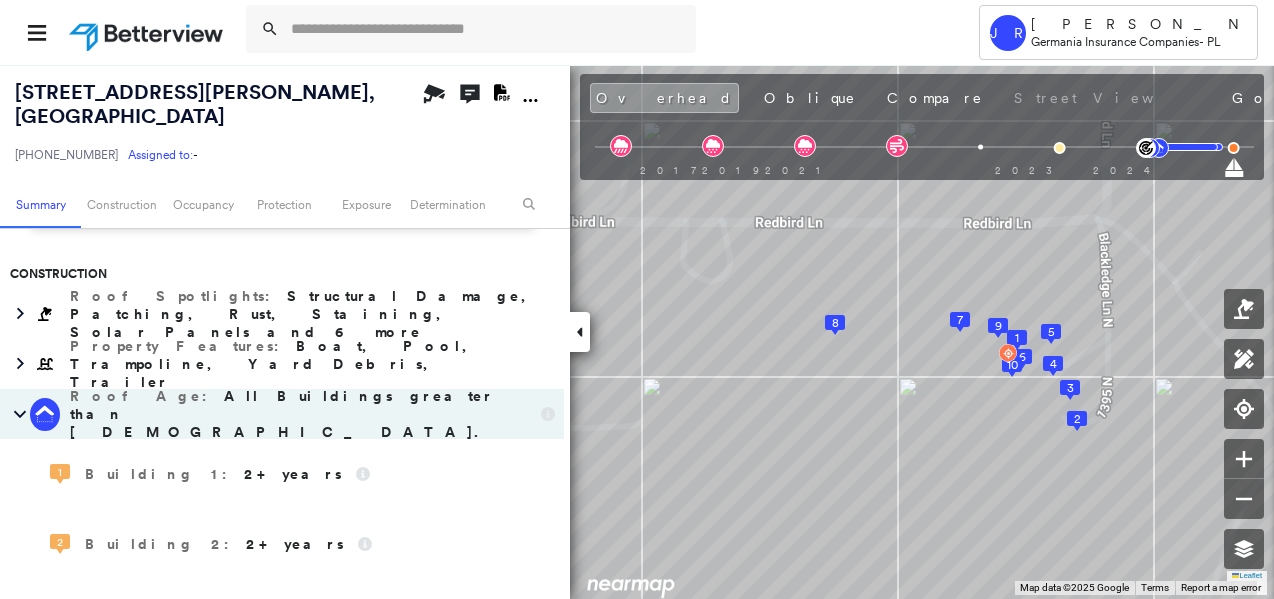 click on "Assigned to:  -" at bounding box center (215, 145) 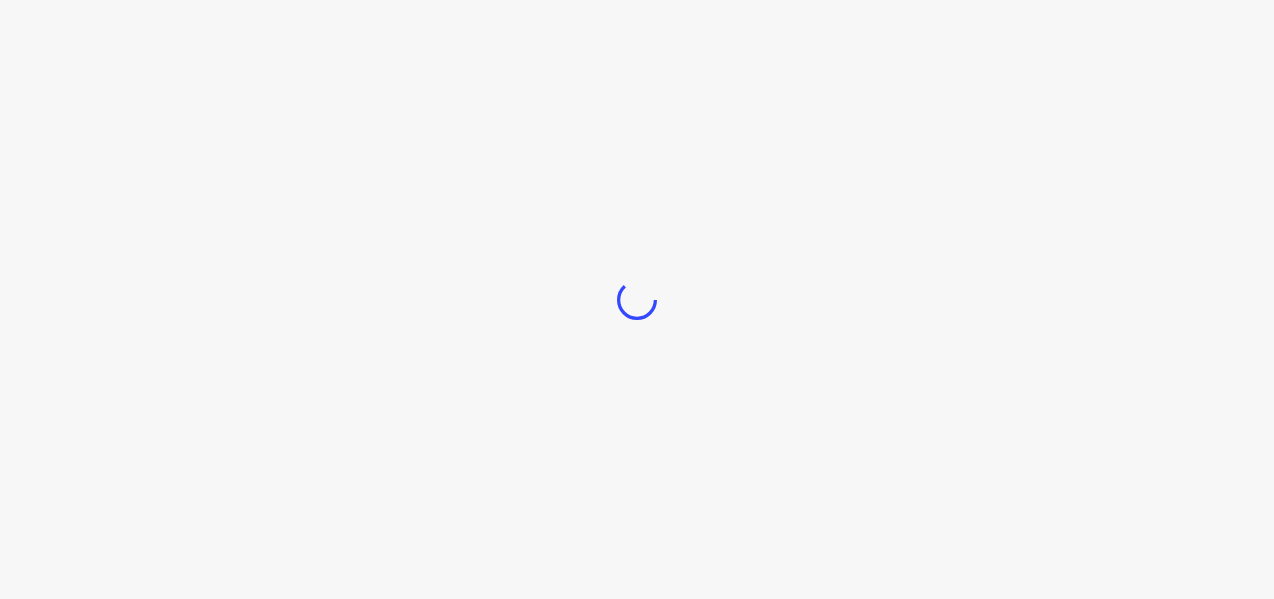 scroll, scrollTop: 0, scrollLeft: 0, axis: both 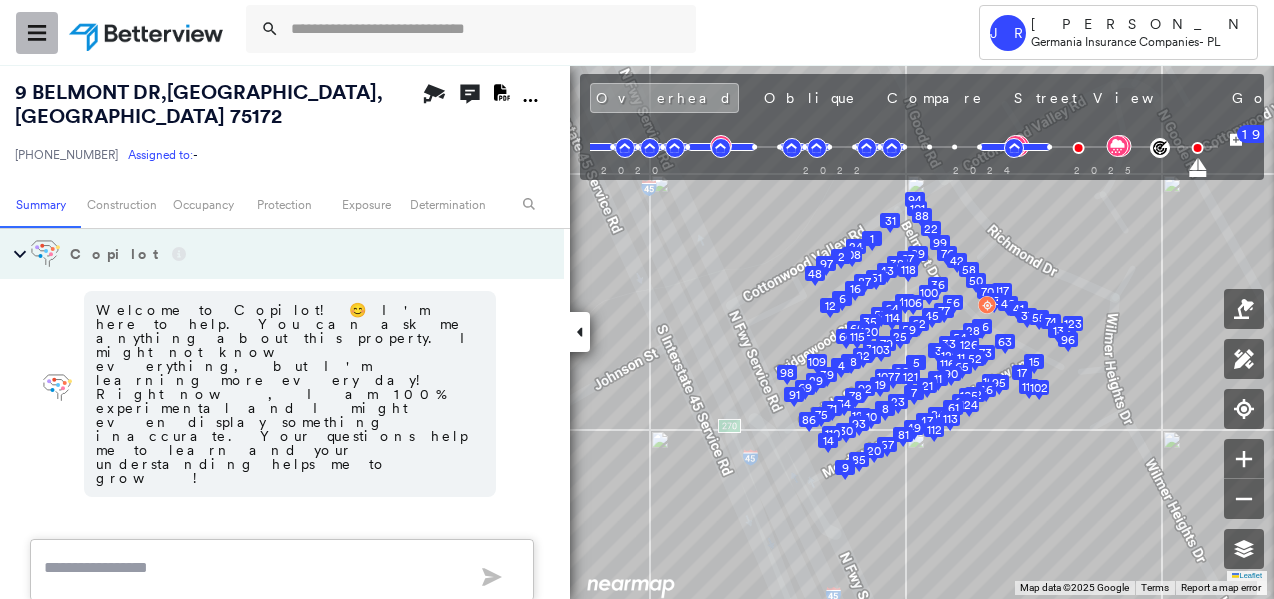 click 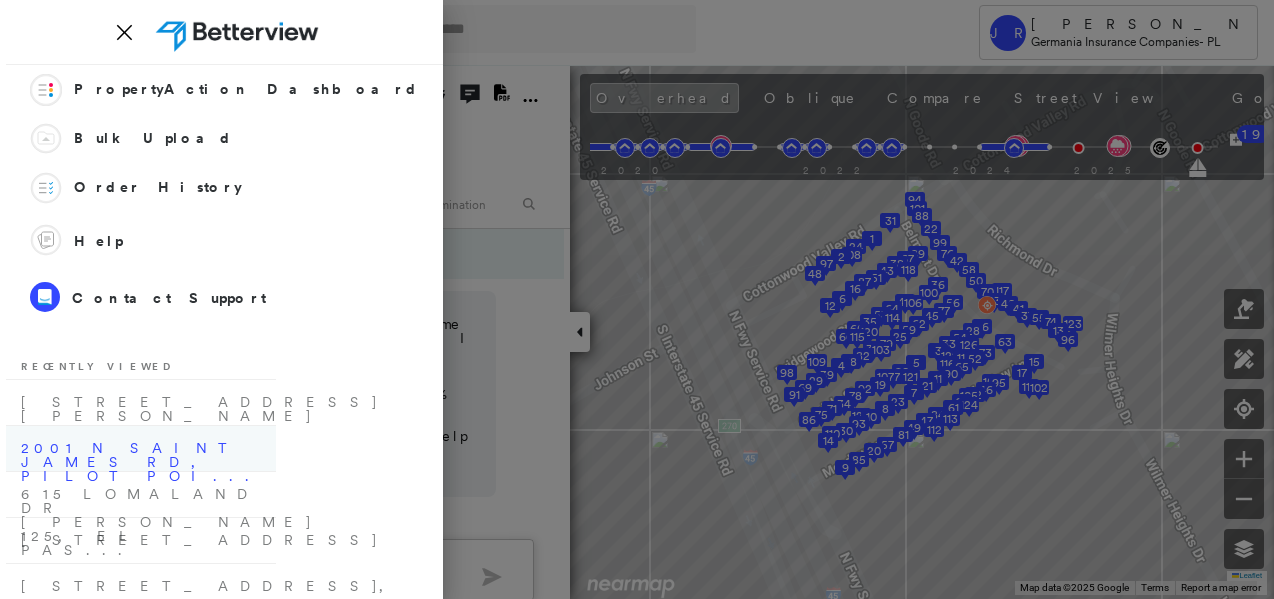 scroll, scrollTop: 188, scrollLeft: 0, axis: vertical 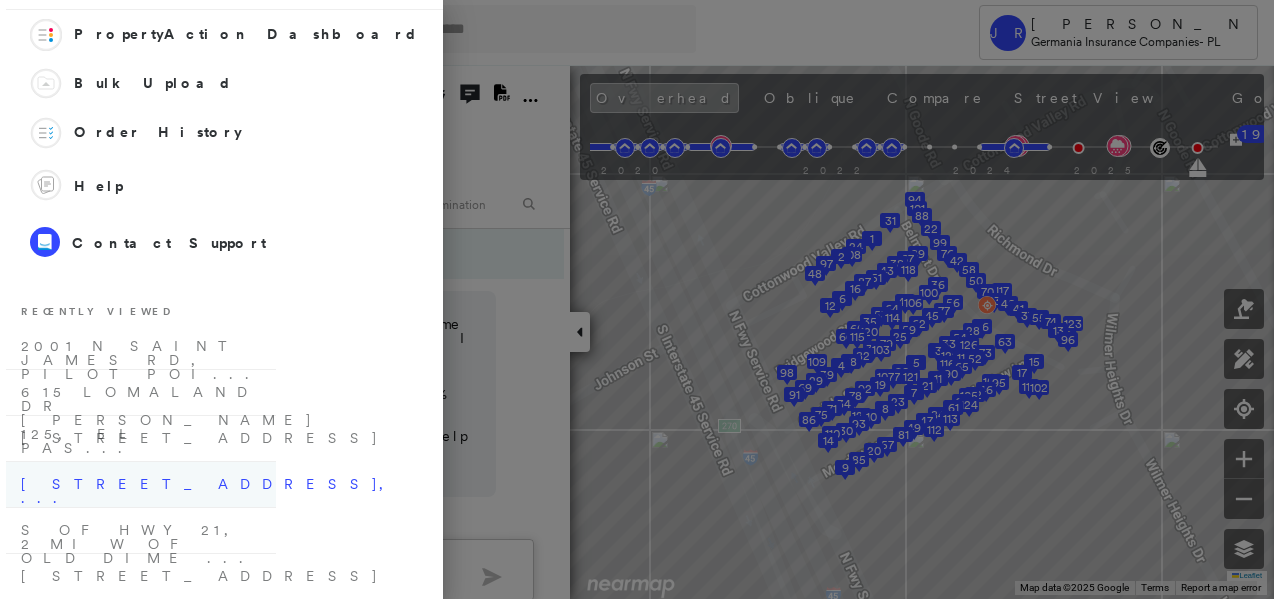 click on "[STREET_ADDRESS], ..." at bounding box center [141, 484] 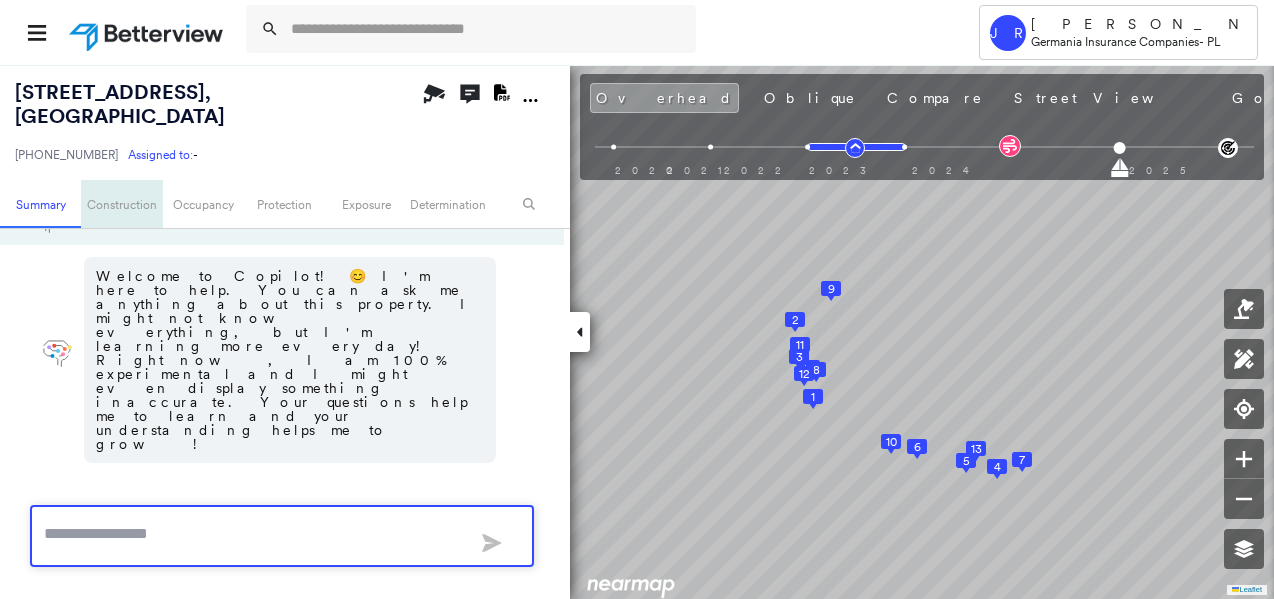 click on "Construction" at bounding box center [121, 204] 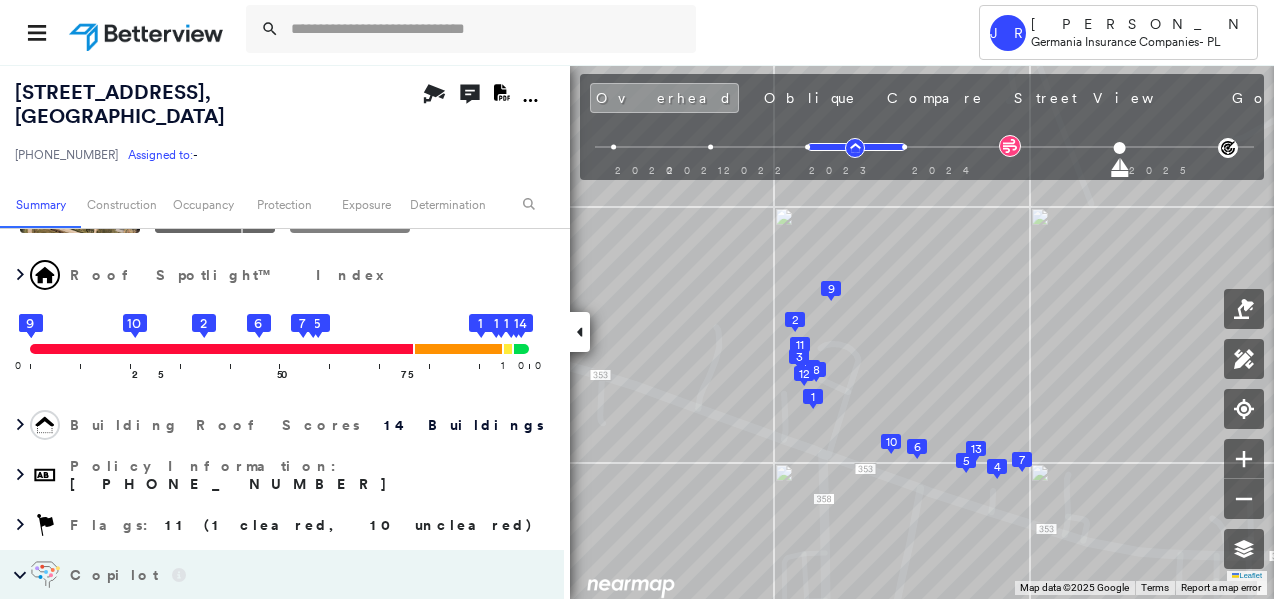 scroll, scrollTop: 320, scrollLeft: 0, axis: vertical 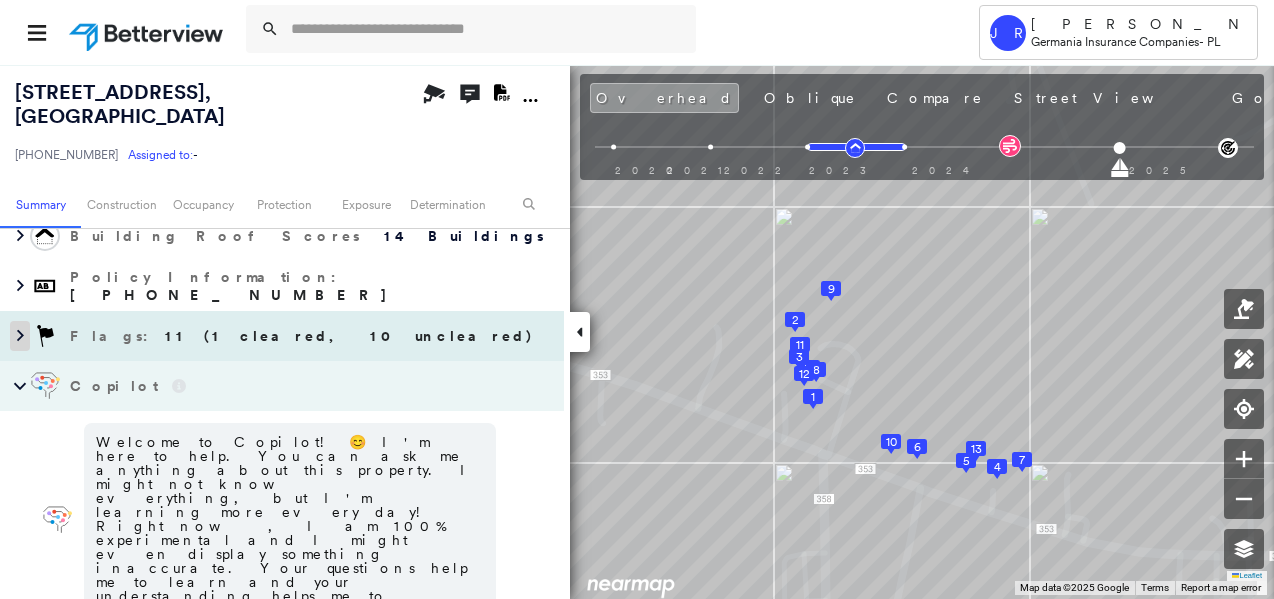 click 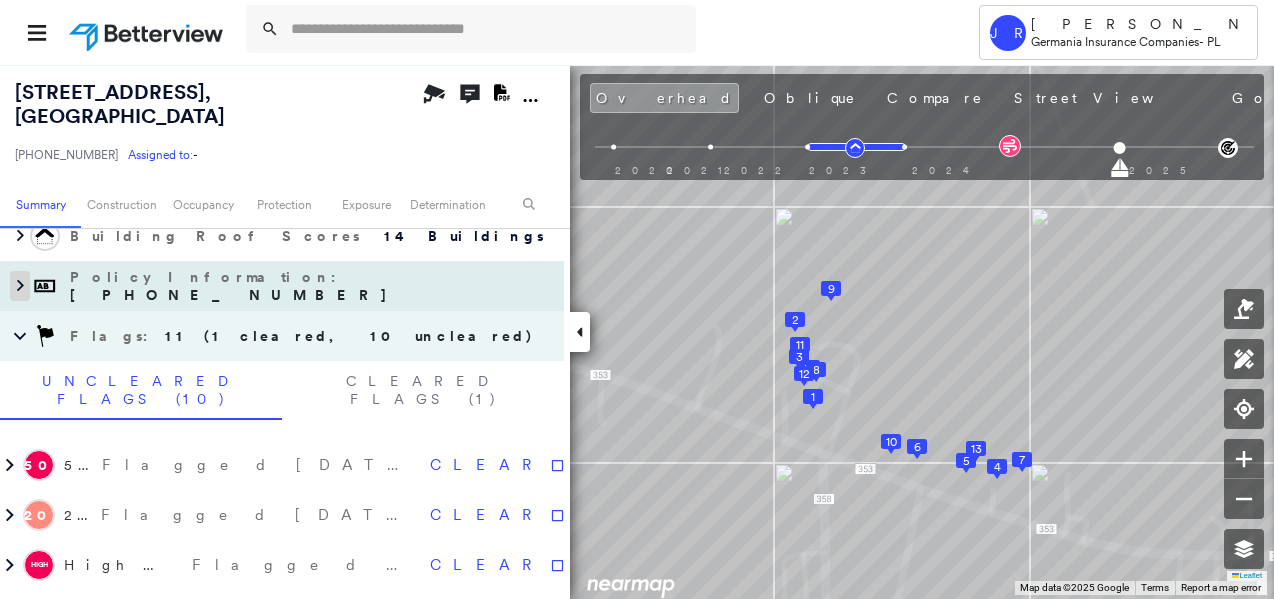 click 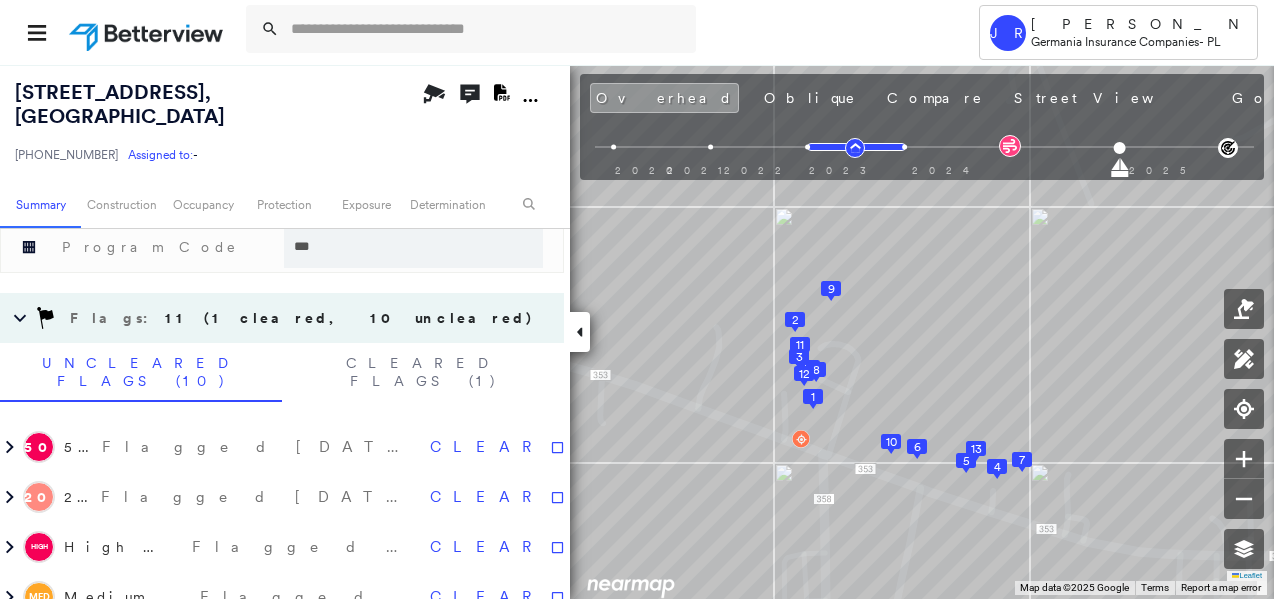 click on "**********" at bounding box center [282, -187] 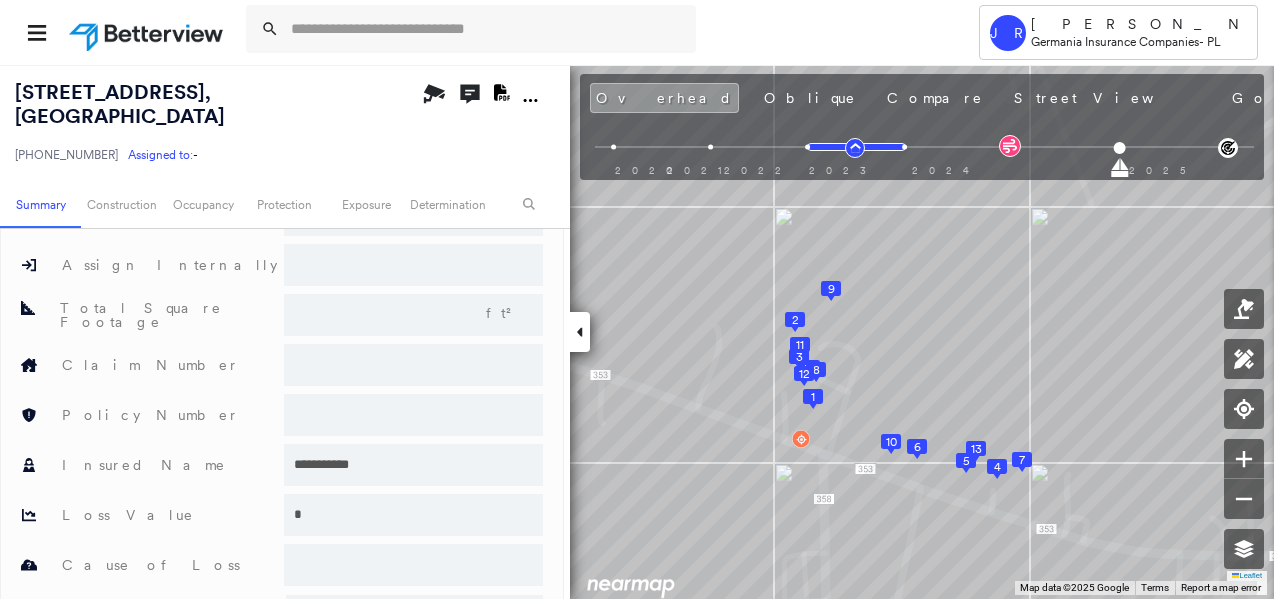 scroll, scrollTop: 469, scrollLeft: 0, axis: vertical 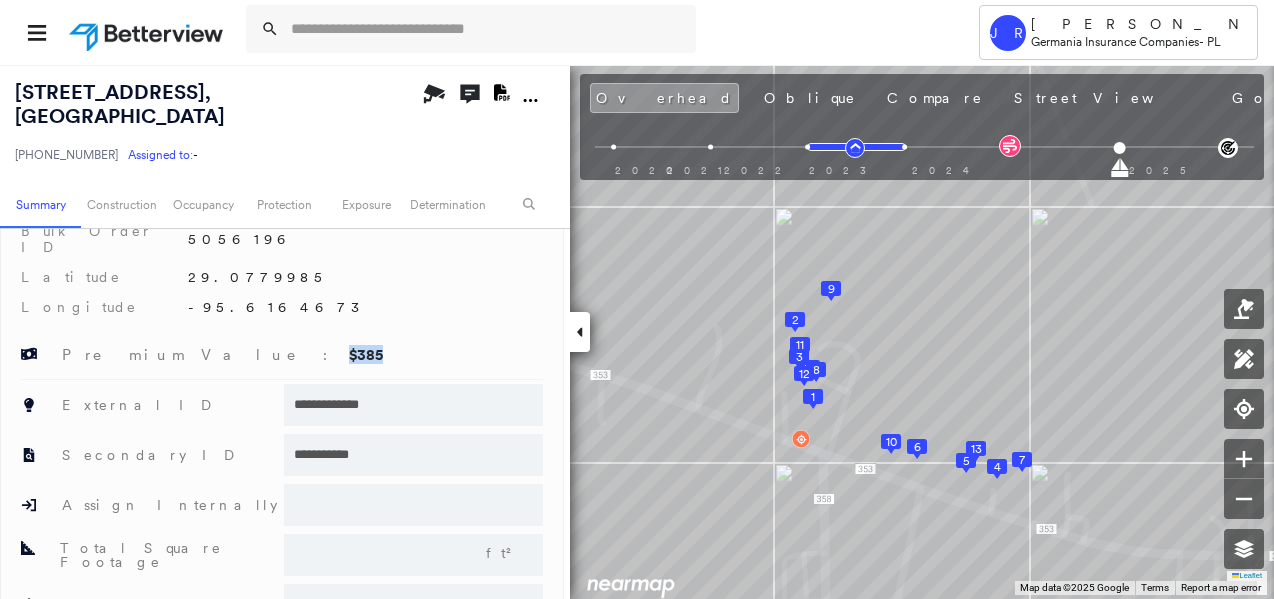 drag, startPoint x: 217, startPoint y: 372, endPoint x: 178, endPoint y: 372, distance: 39 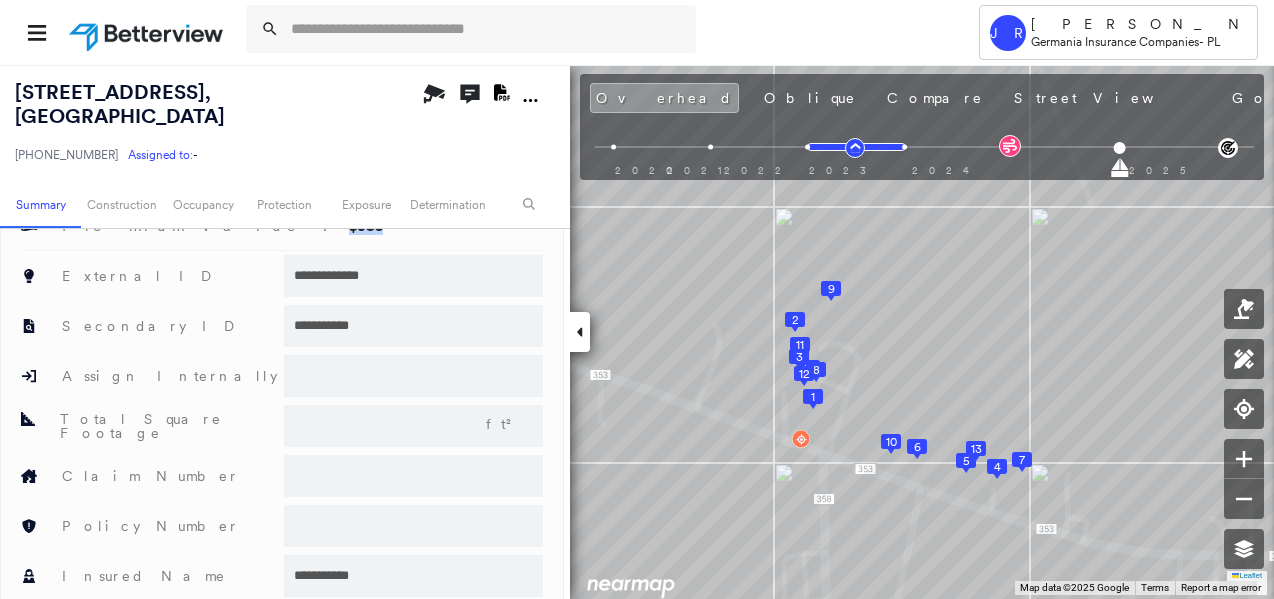 scroll, scrollTop: 629, scrollLeft: 0, axis: vertical 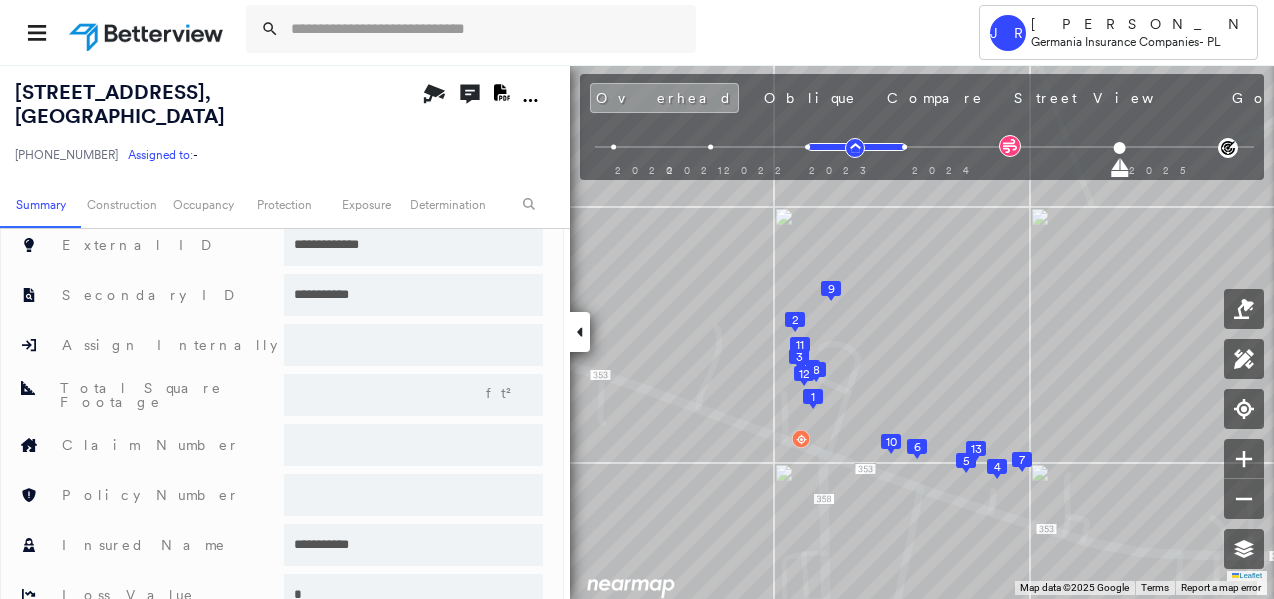 click on "**********" at bounding box center (282, 245) 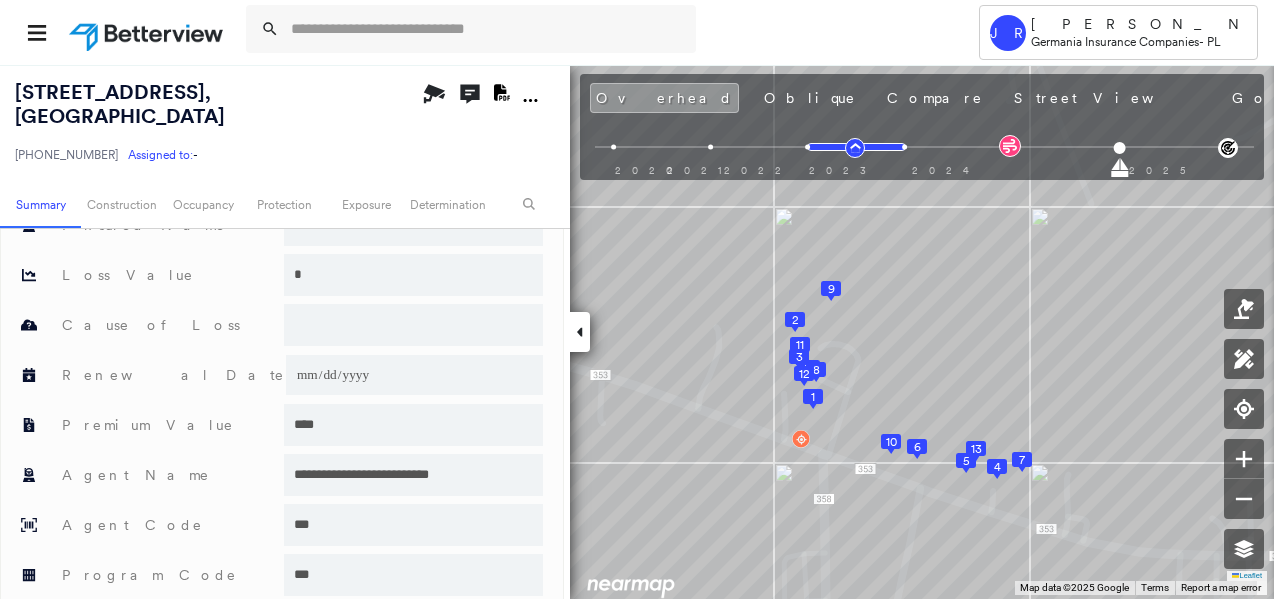 scroll, scrollTop: 1029, scrollLeft: 0, axis: vertical 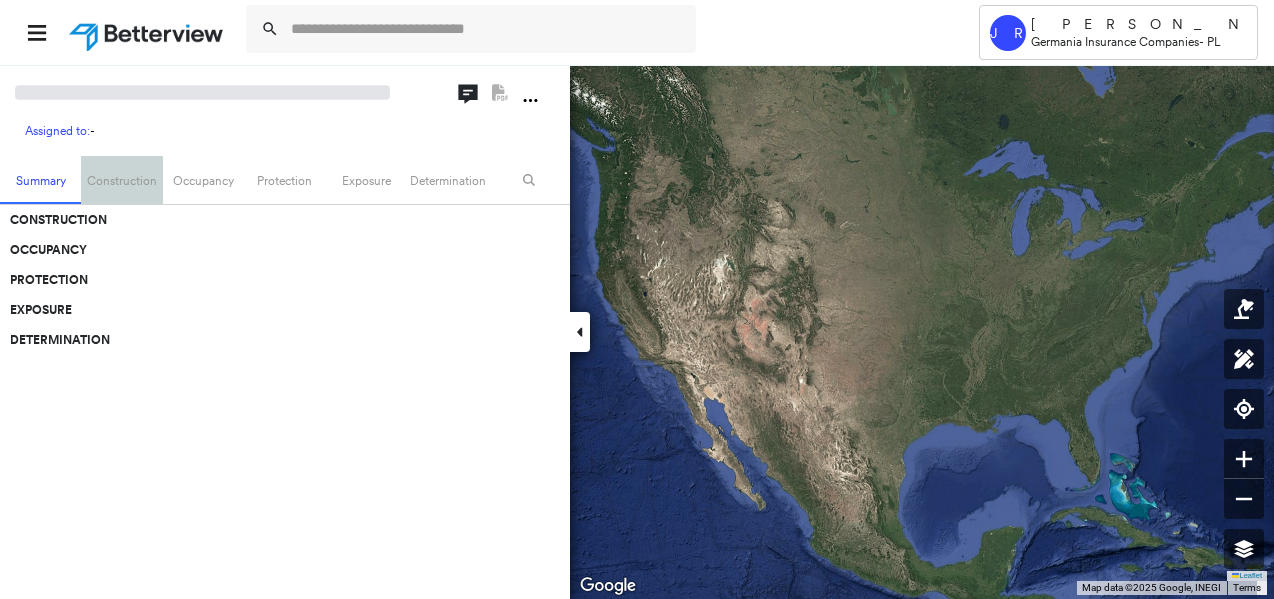 click on "Construction" at bounding box center [121, 180] 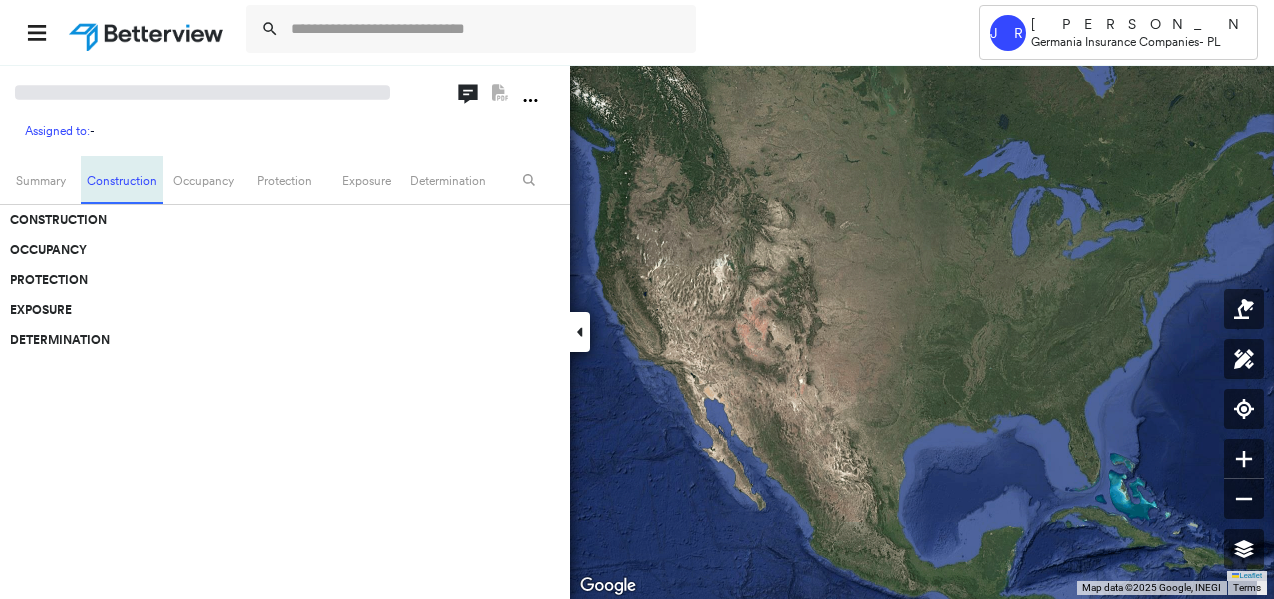 scroll, scrollTop: 11, scrollLeft: 0, axis: vertical 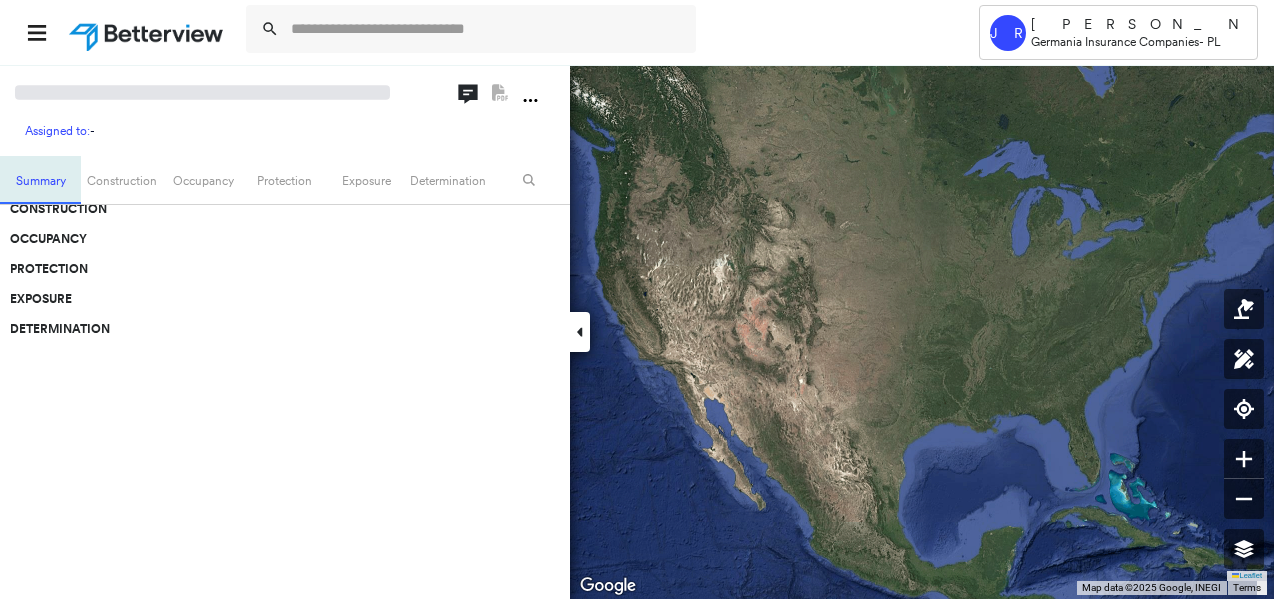 click on "Summary" at bounding box center [40, 180] 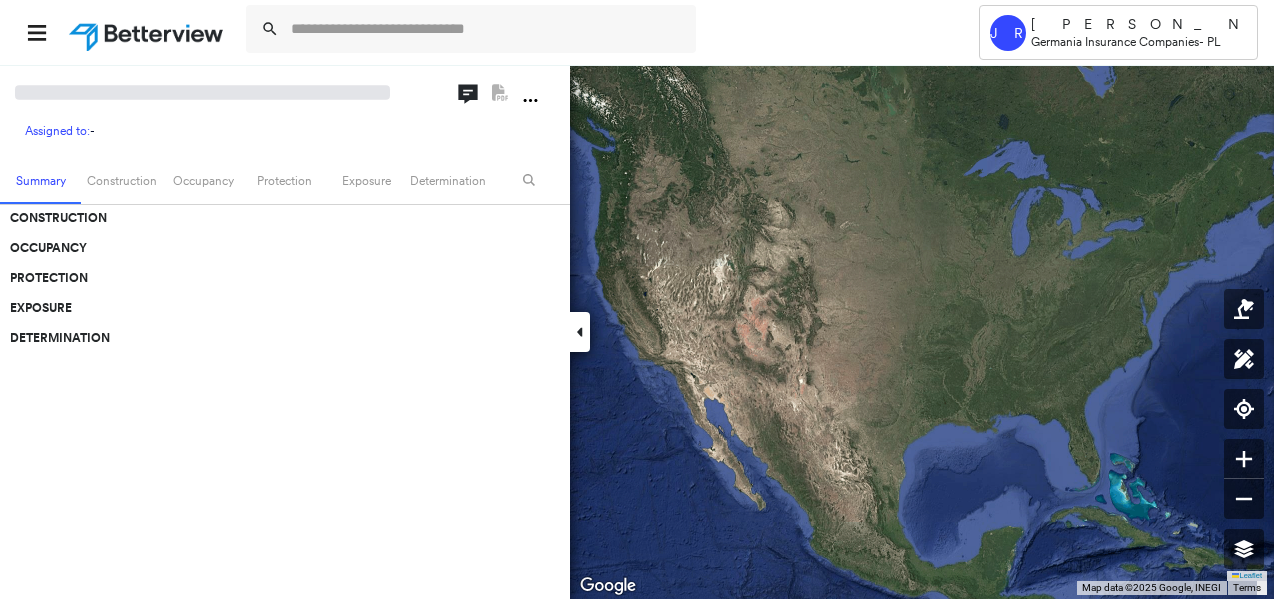 scroll, scrollTop: 0, scrollLeft: 0, axis: both 